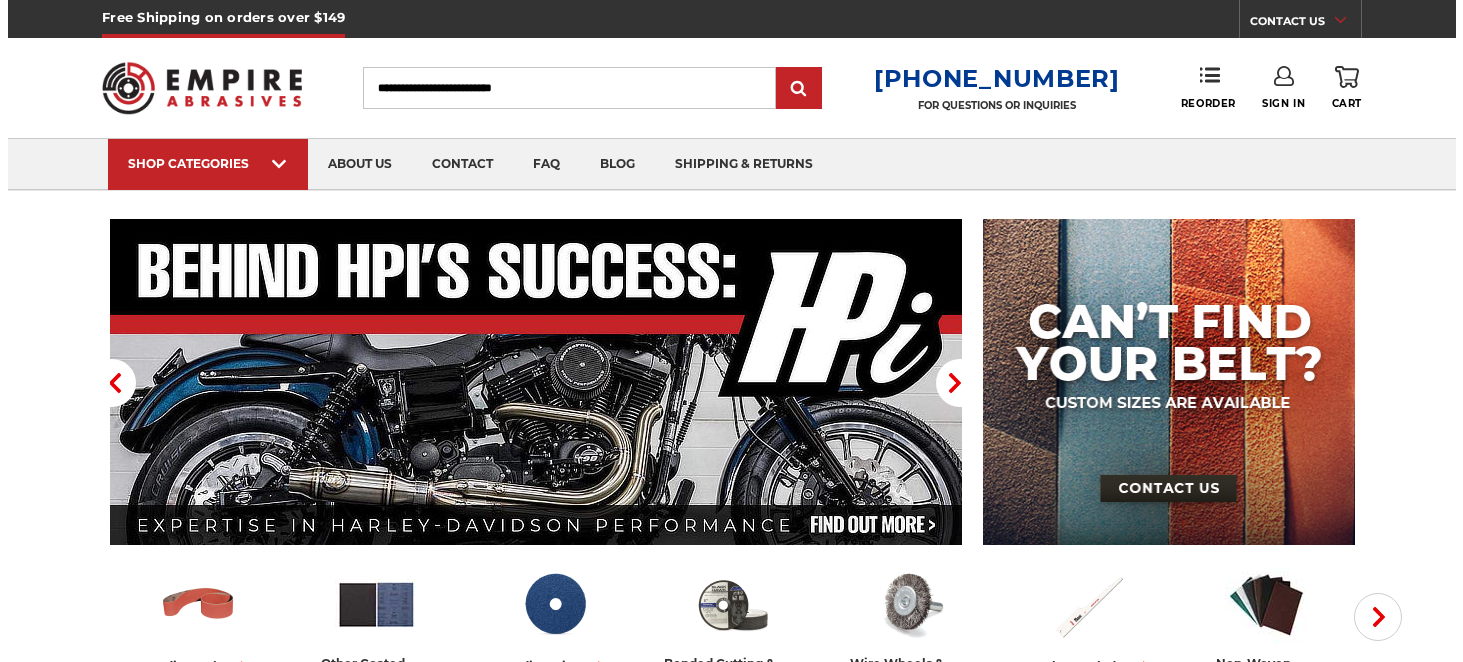 scroll, scrollTop: 0, scrollLeft: 0, axis: both 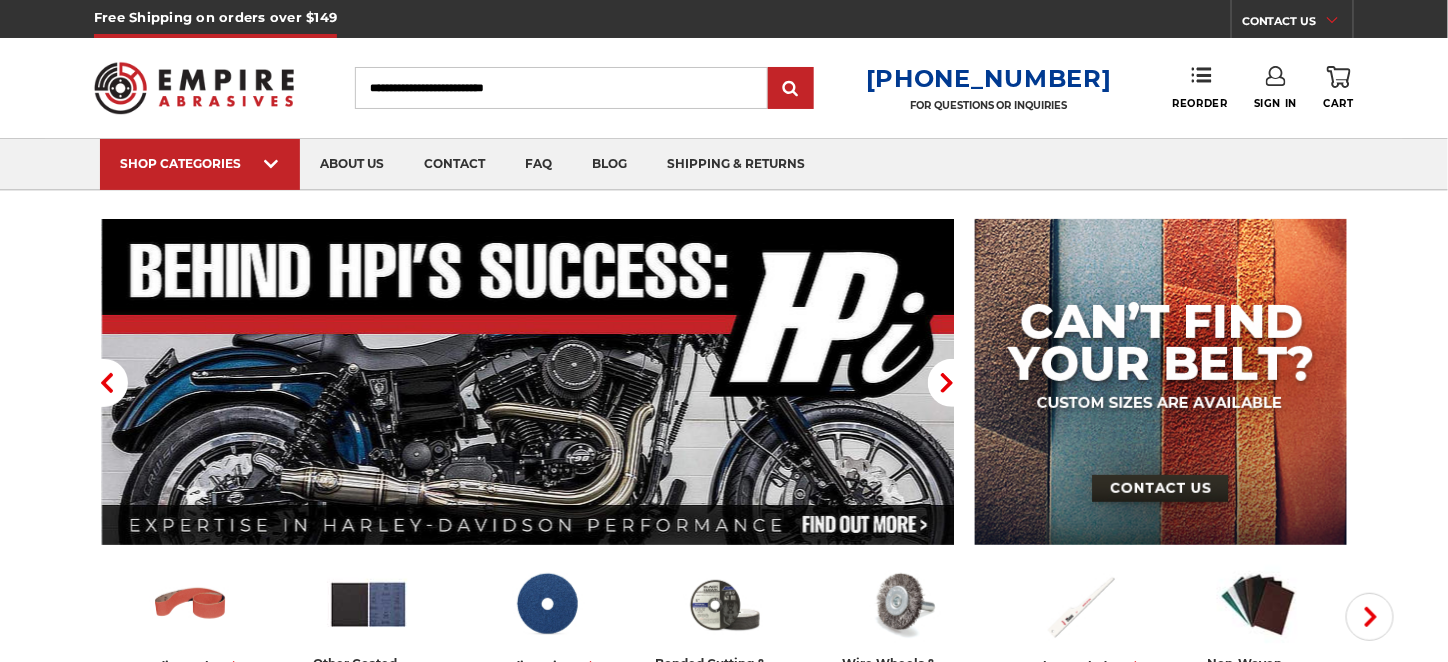 click on "Sign In" at bounding box center (1275, 88) 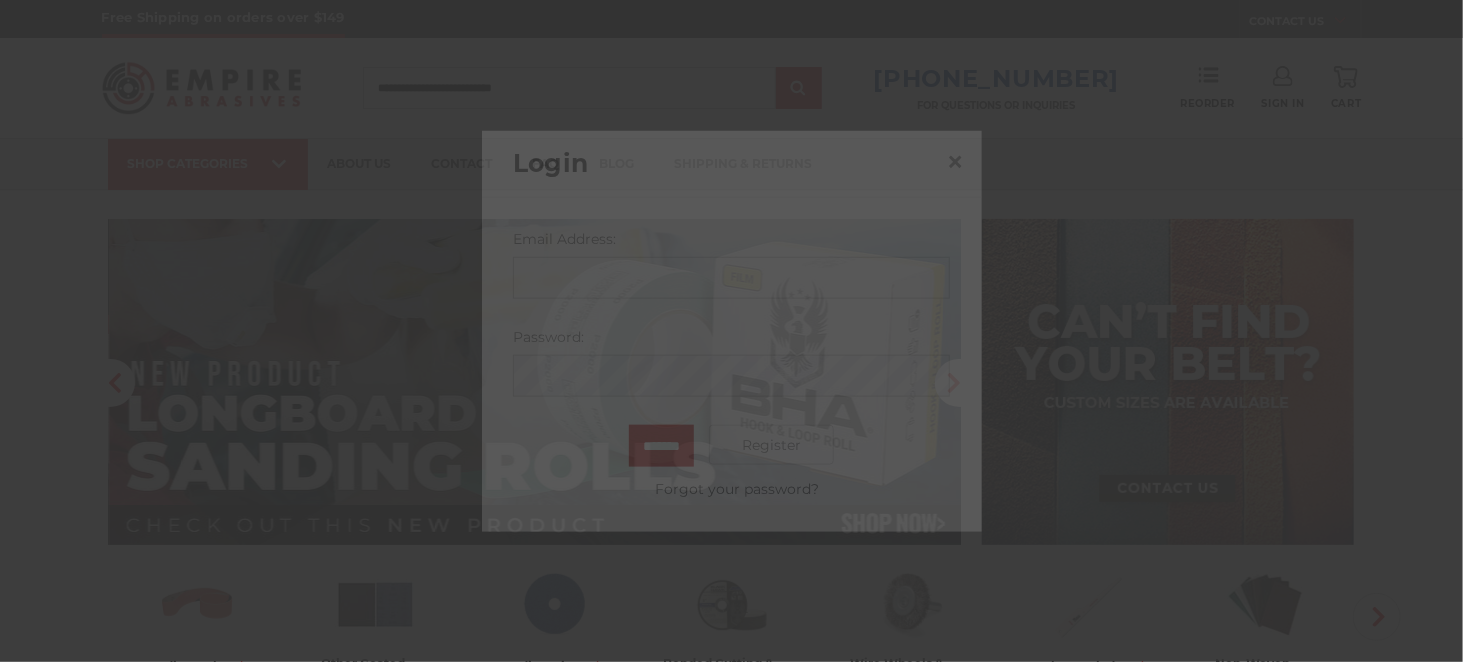 scroll, scrollTop: 0, scrollLeft: 0, axis: both 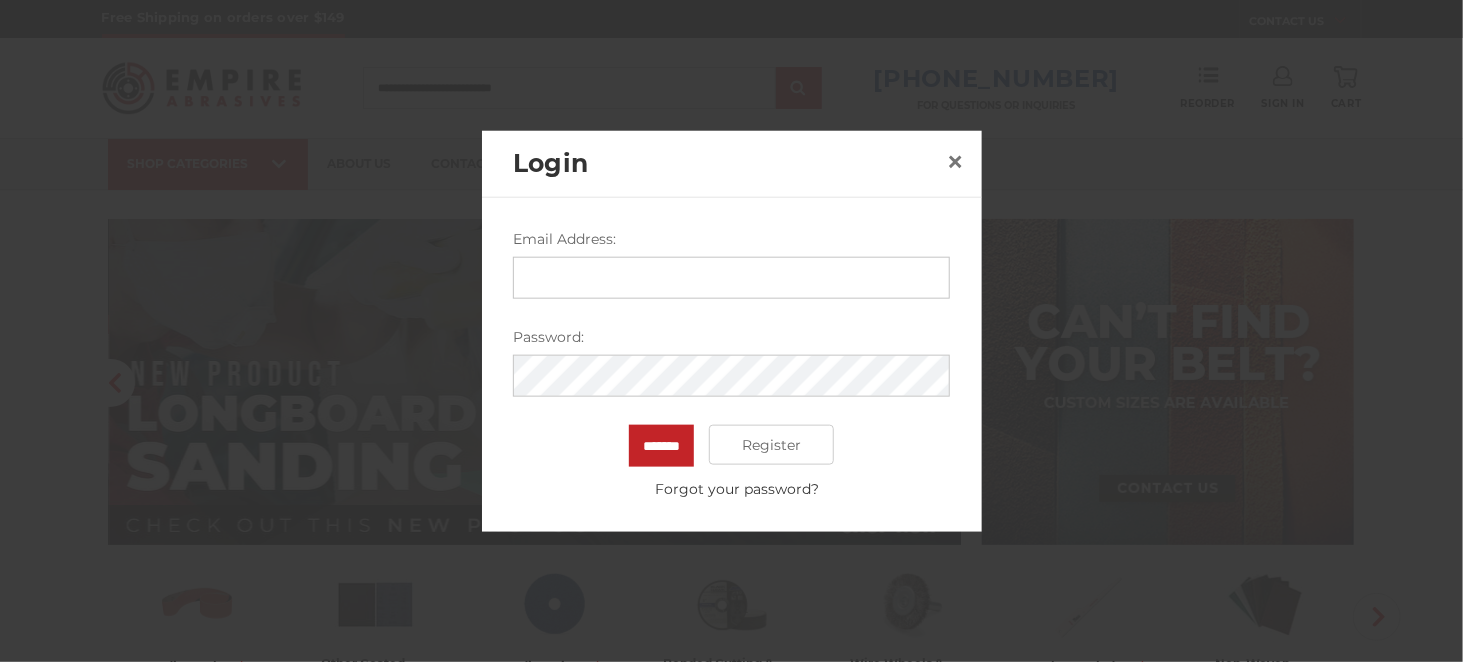 click on "Email Address:" at bounding box center (731, 278) 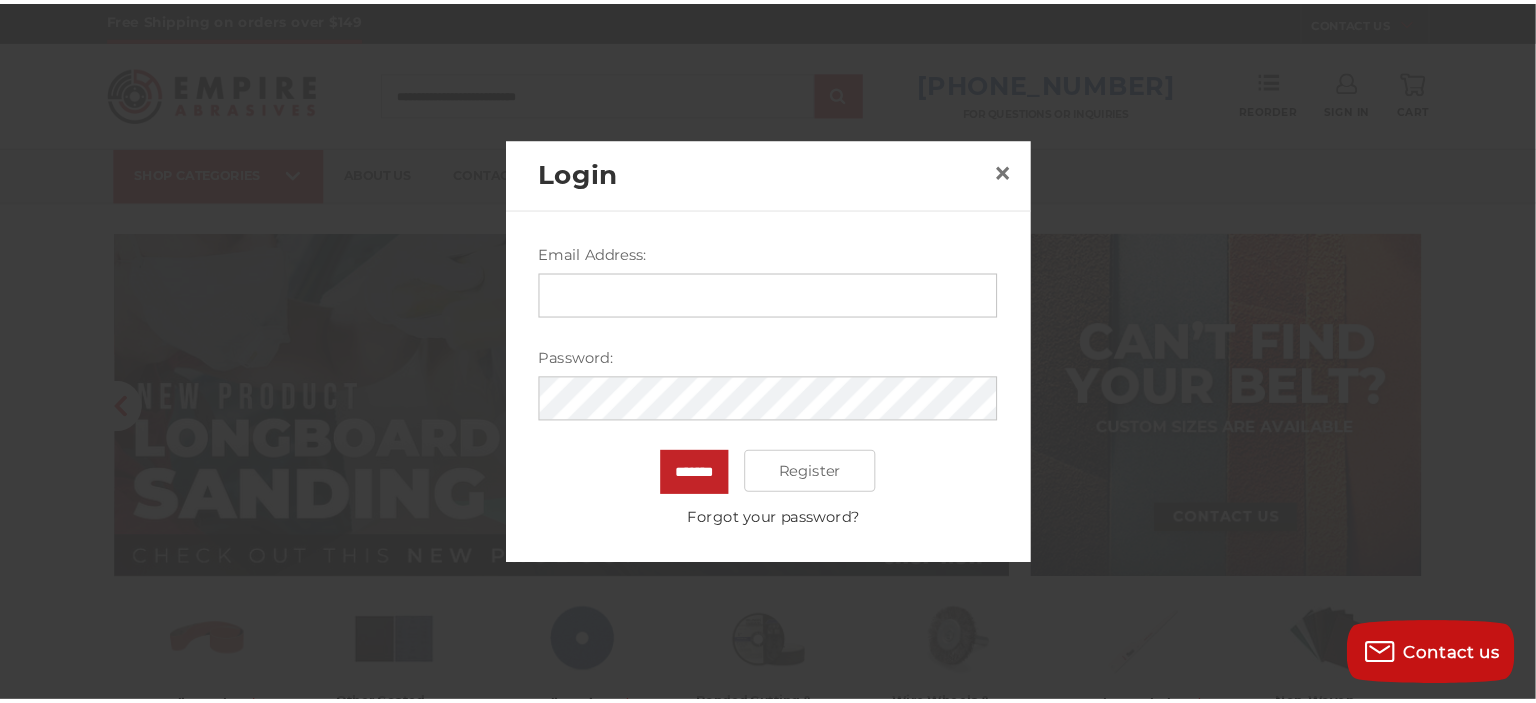scroll, scrollTop: 0, scrollLeft: 0, axis: both 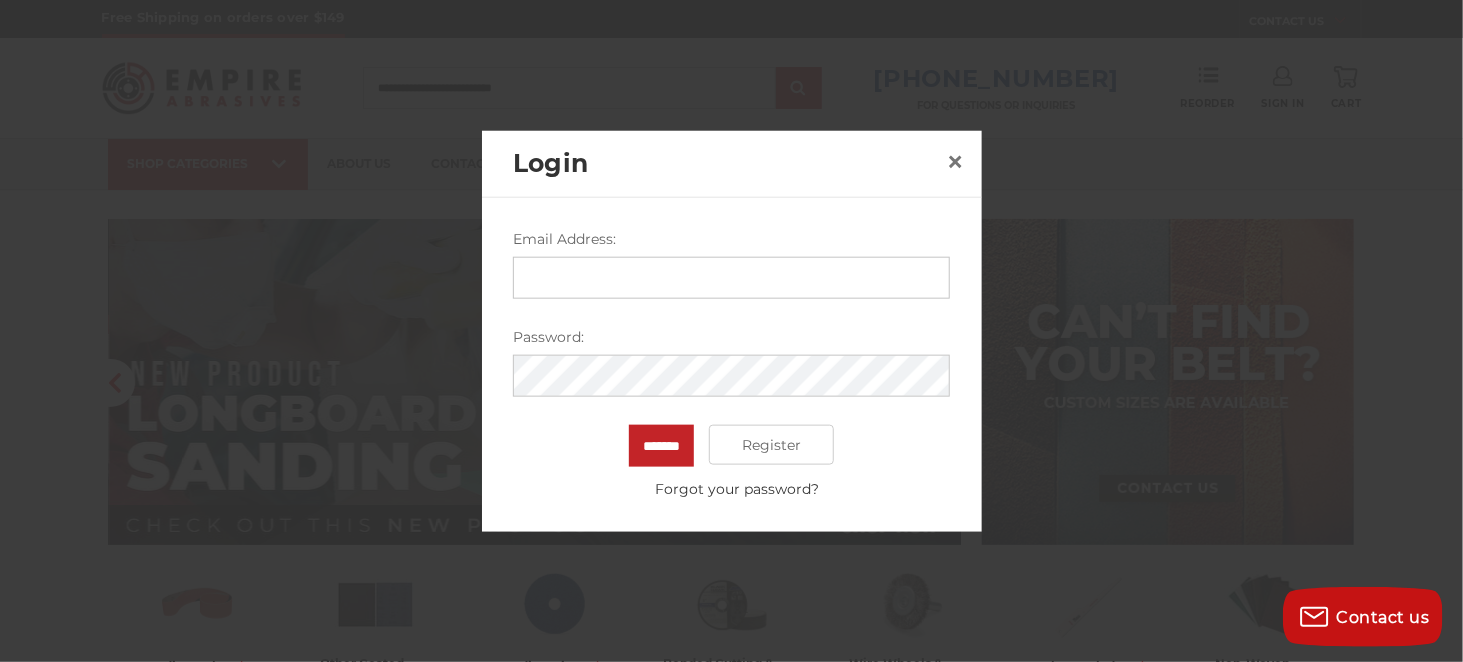 paste on "**********" 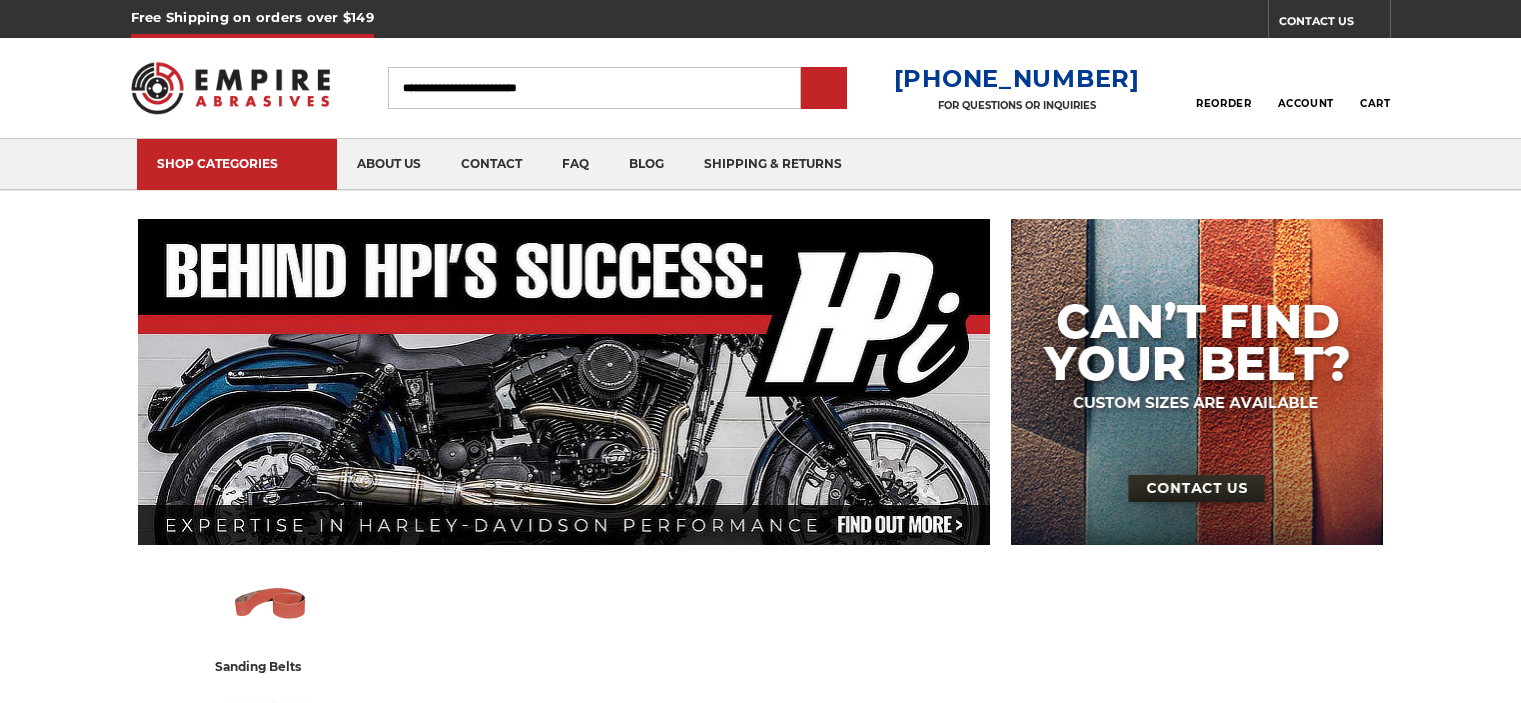 scroll, scrollTop: 0, scrollLeft: 0, axis: both 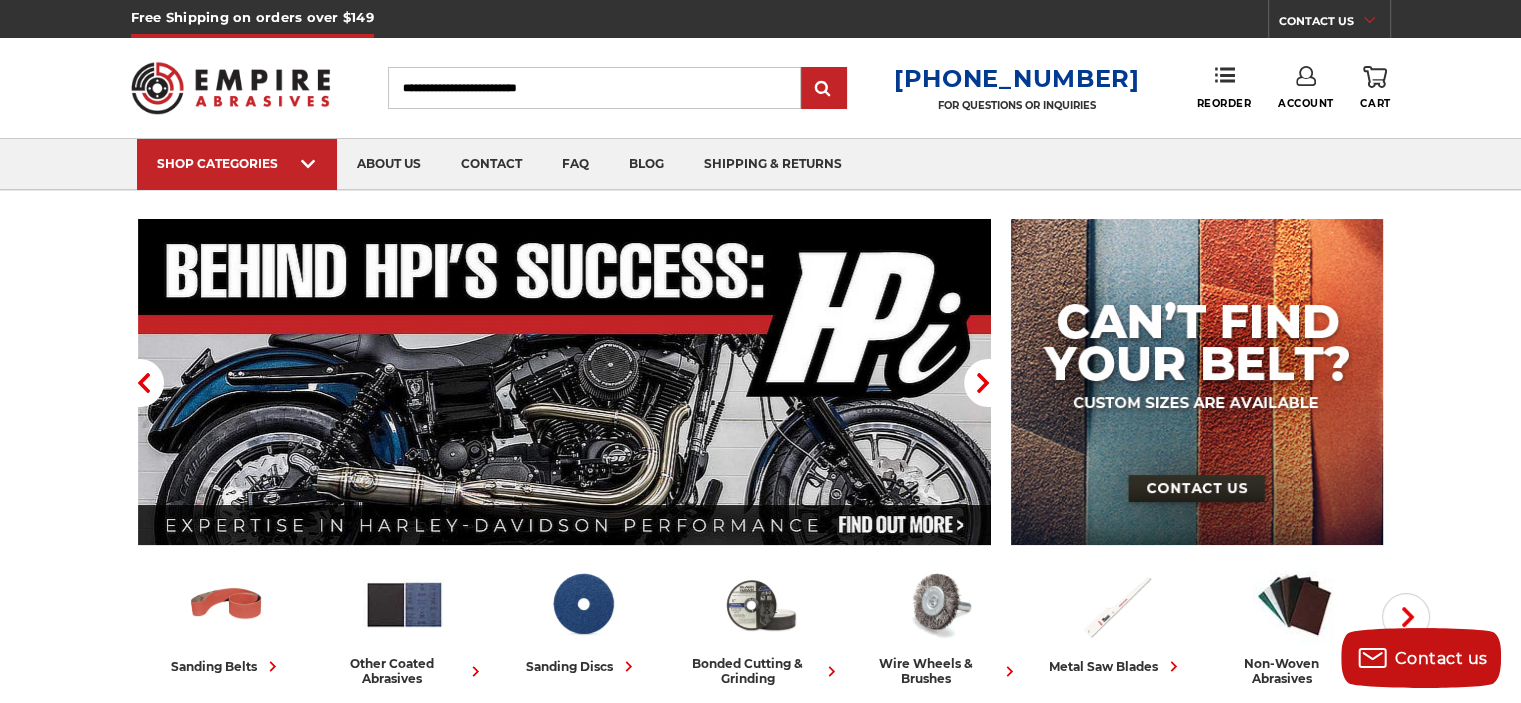 click on "Account" at bounding box center [1306, 88] 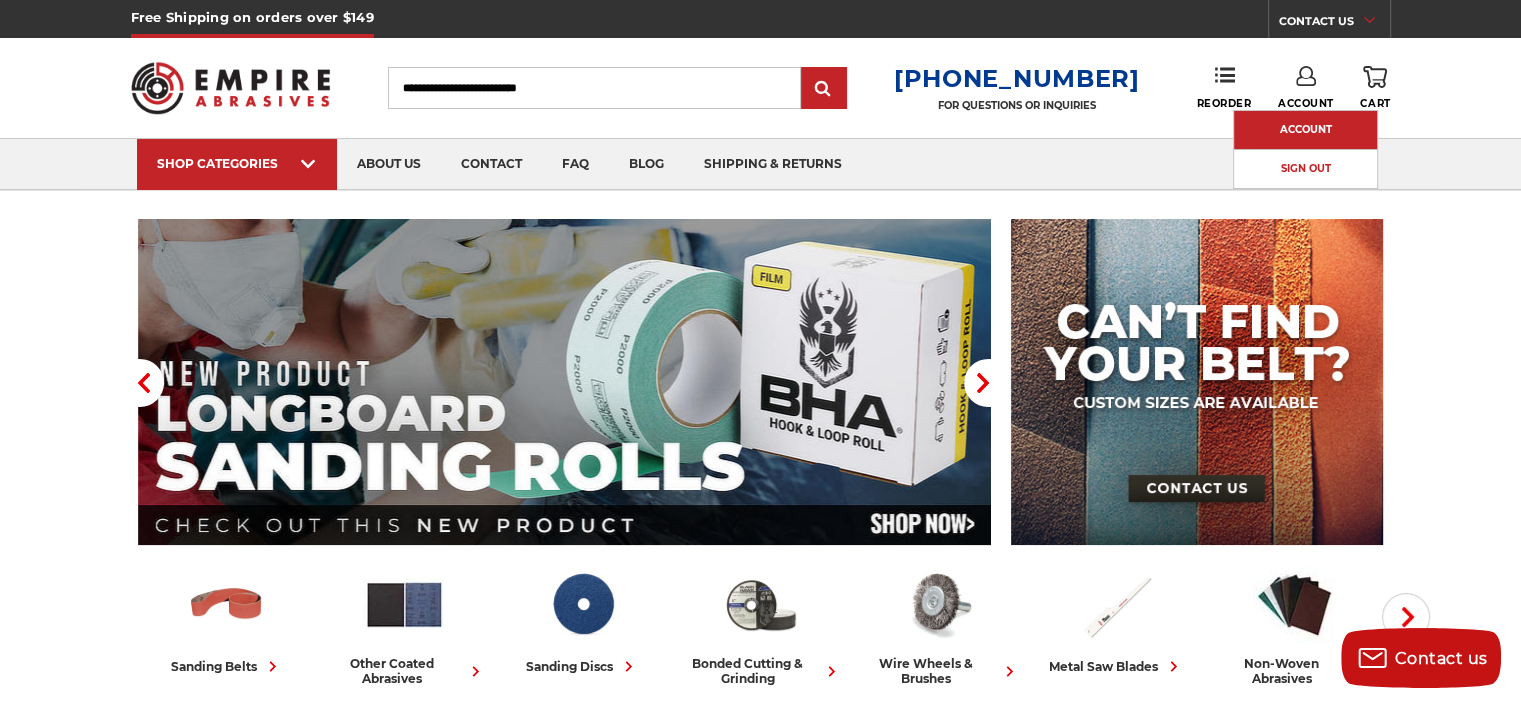 click on "Account" at bounding box center [1305, 130] 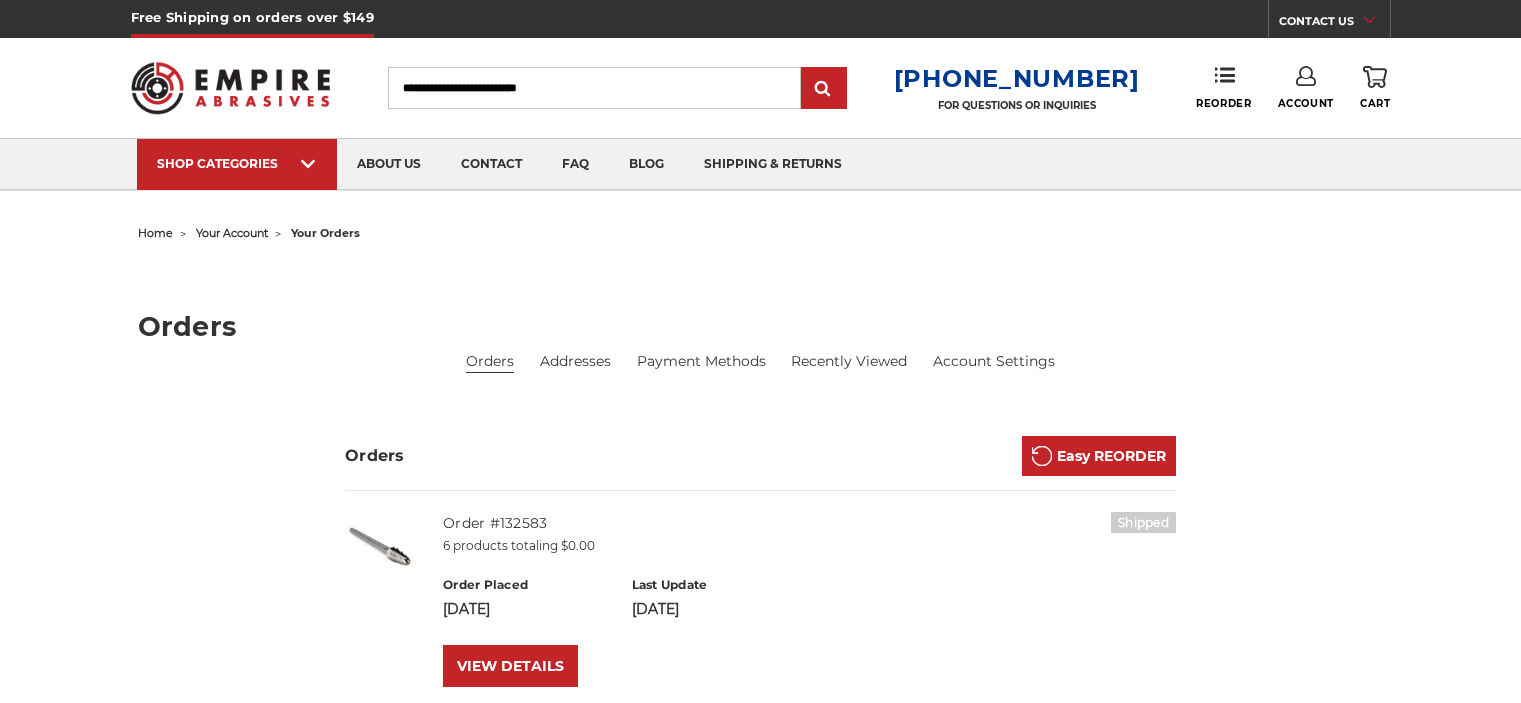 scroll, scrollTop: 0, scrollLeft: 0, axis: both 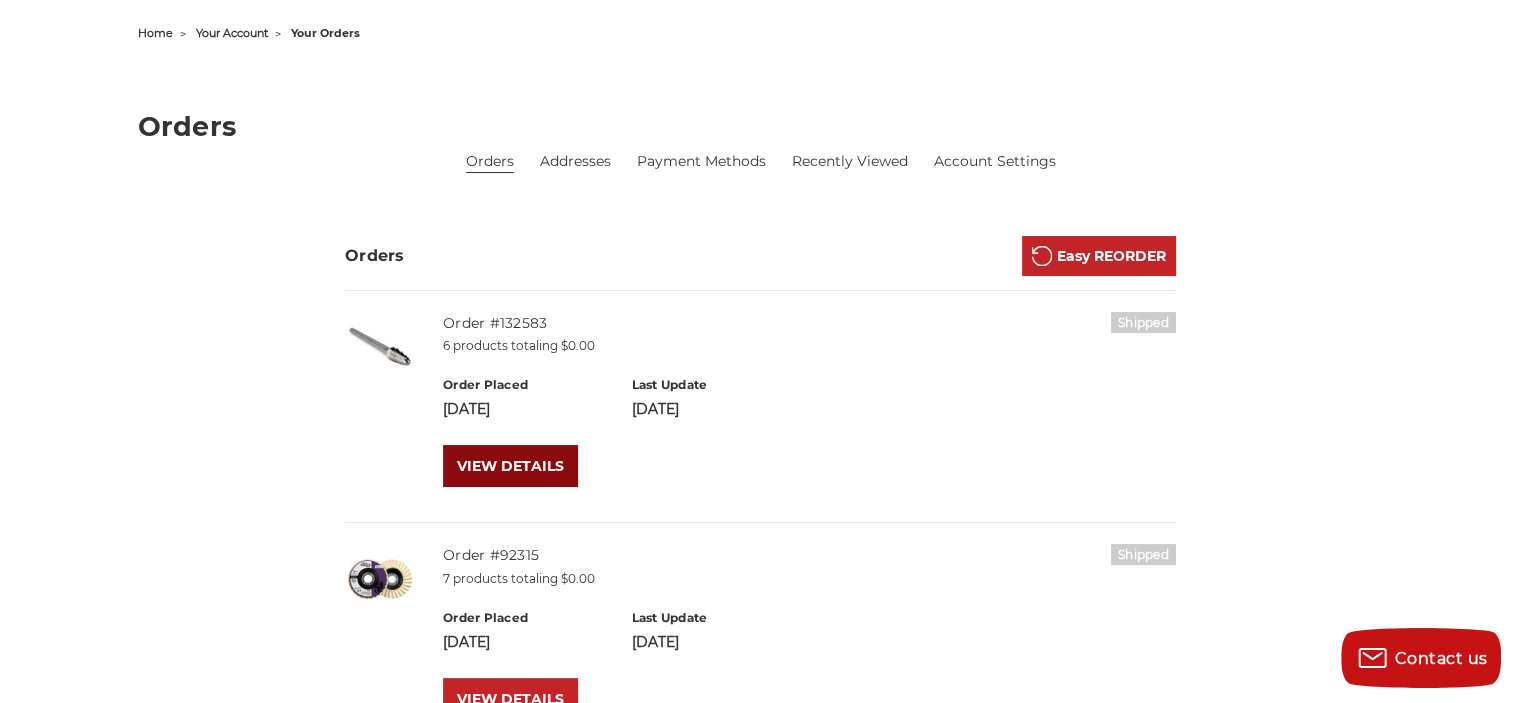 click on "VIEW DETAILS" at bounding box center [510, 466] 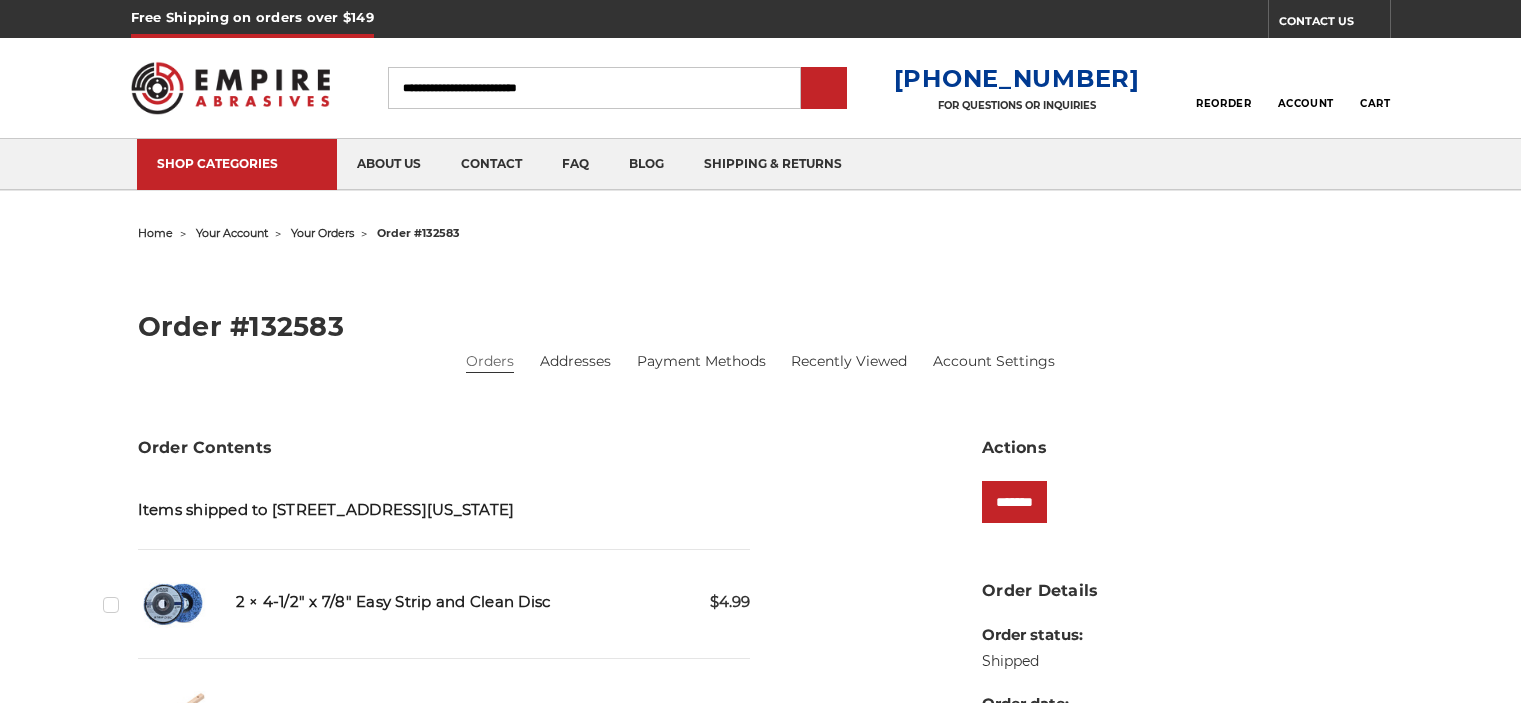 scroll, scrollTop: 0, scrollLeft: 0, axis: both 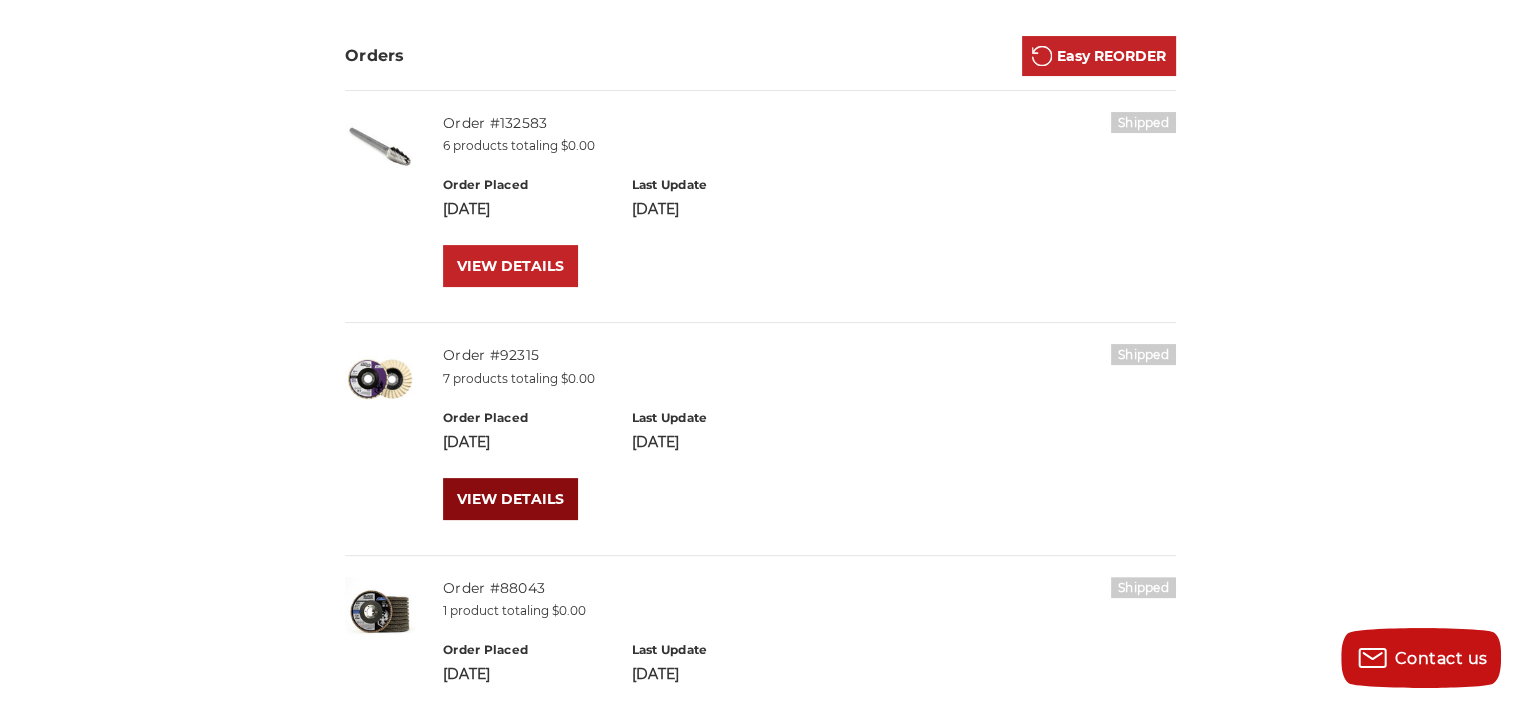 click on "VIEW DETAILS" at bounding box center (510, 499) 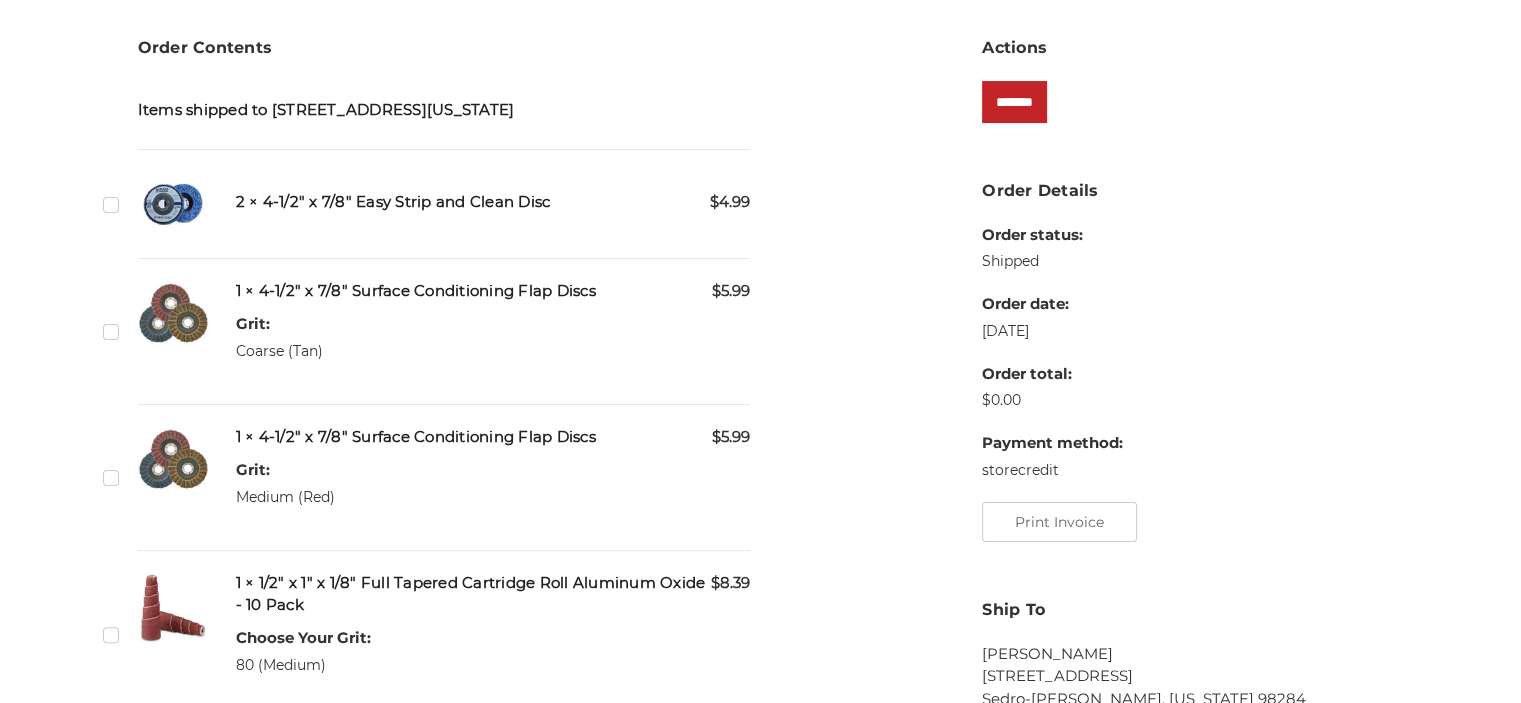 scroll, scrollTop: 400, scrollLeft: 0, axis: vertical 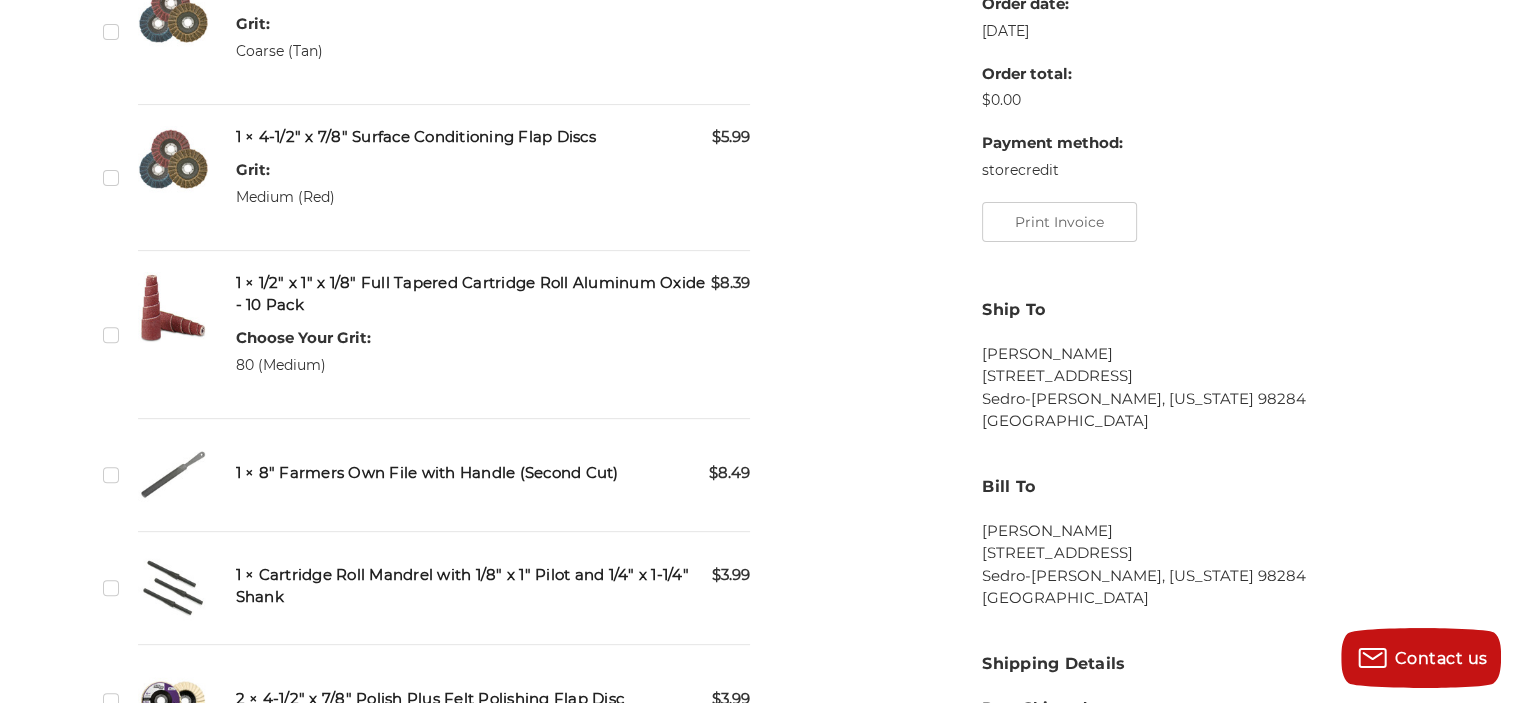 click on "1 × 1/2" x 1" x 1/8" Full Tapered Cartridge Roll Aluminum Oxide - 10 Pack" at bounding box center (493, 294) 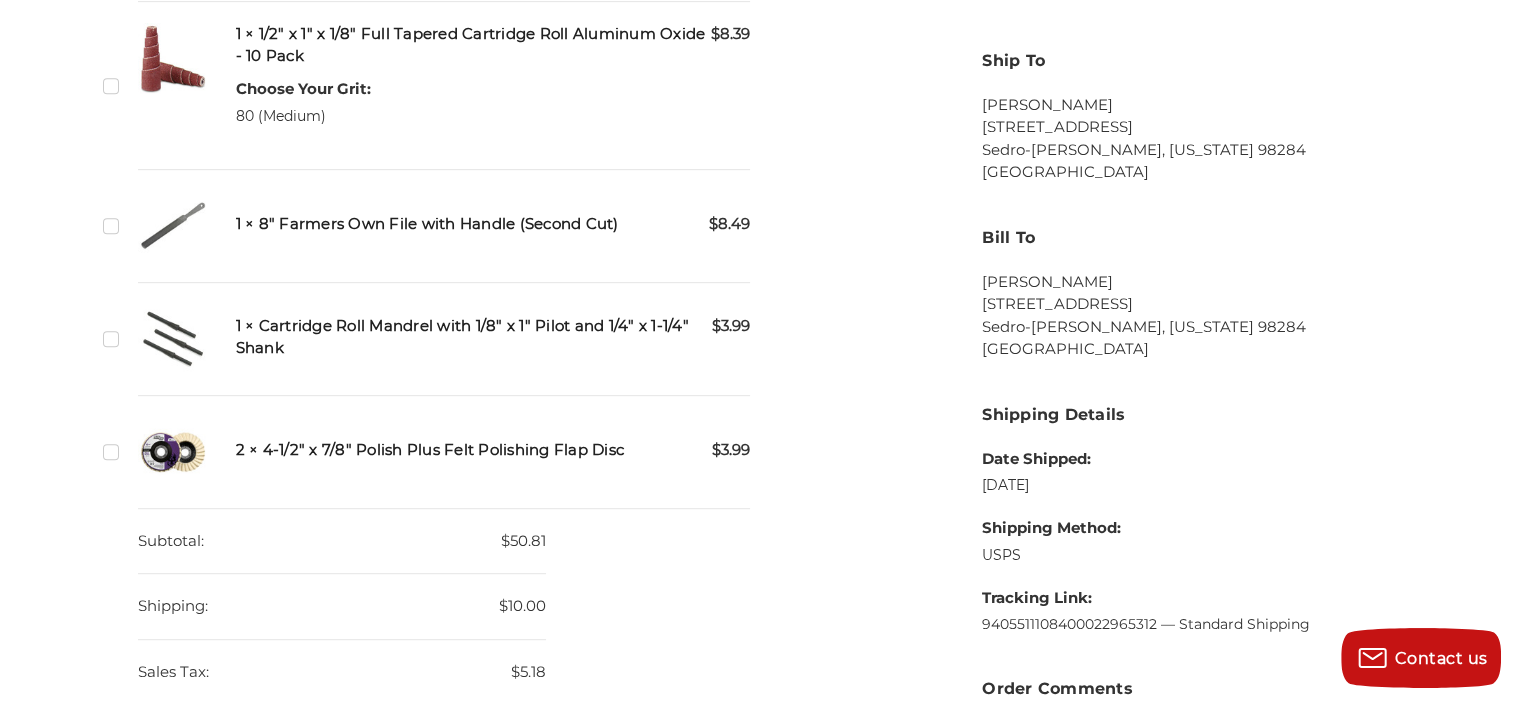 scroll, scrollTop: 900, scrollLeft: 0, axis: vertical 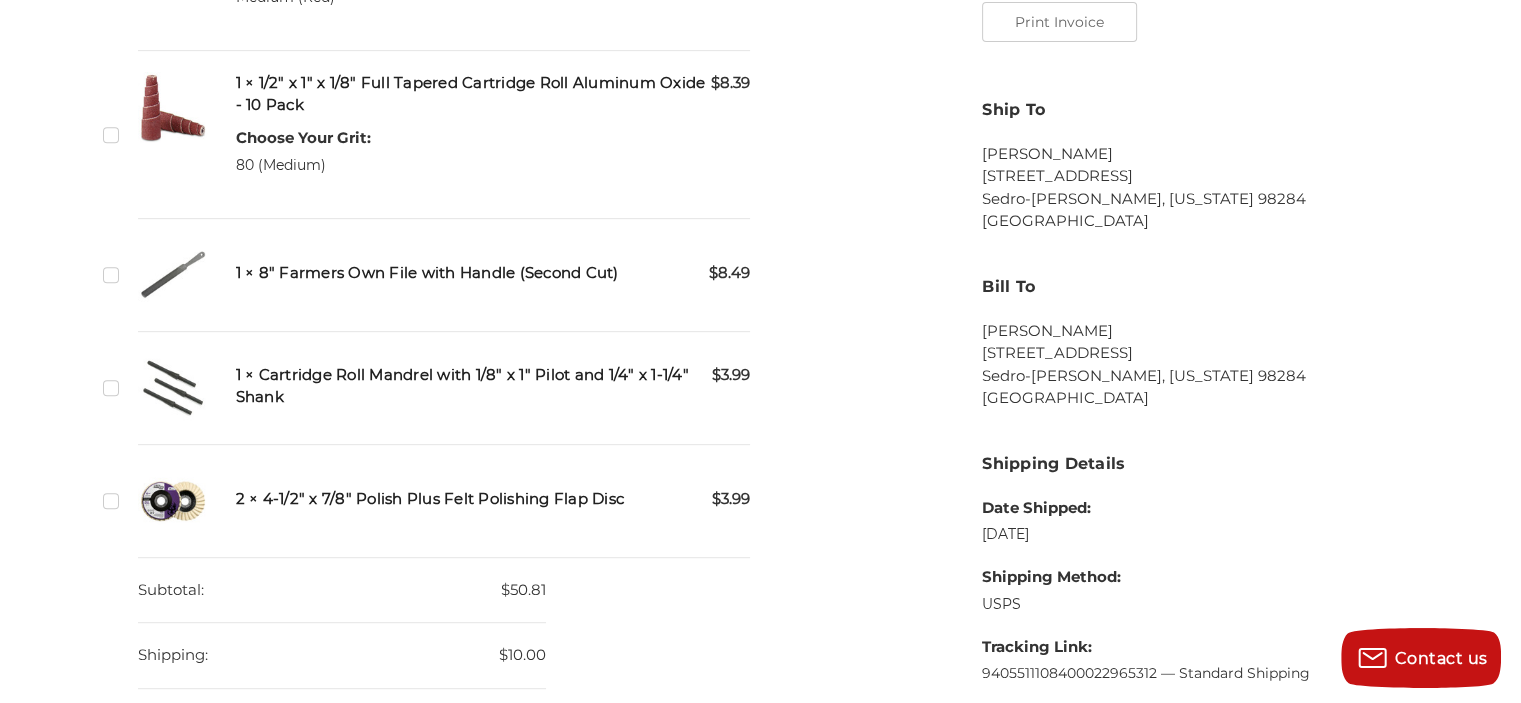 click on "1 × Cartridge Roll Mandrel with 1/8" x 1" Pilot and 1/4" x 1-1/4" Shank" at bounding box center [493, 386] 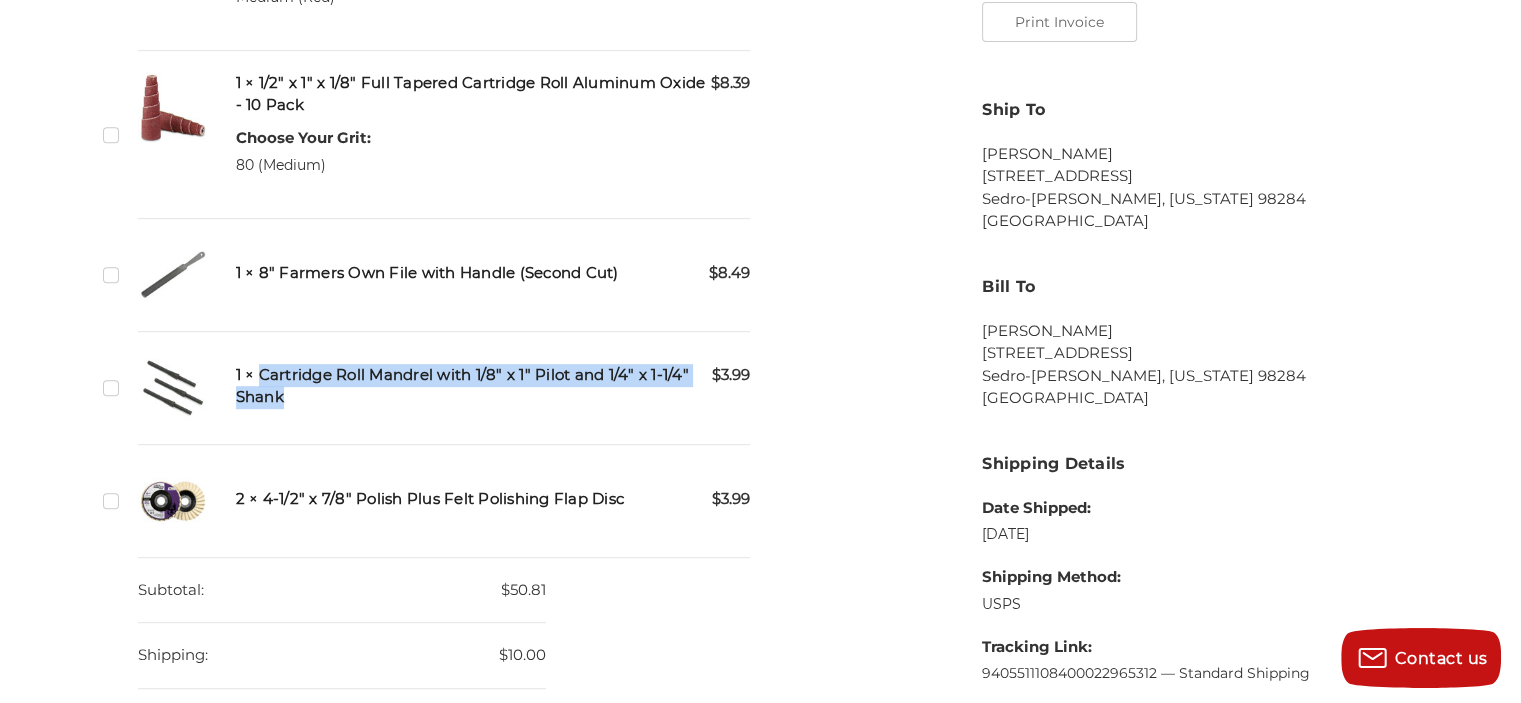 drag, startPoint x: 257, startPoint y: 396, endPoint x: 679, endPoint y: 408, distance: 422.1706 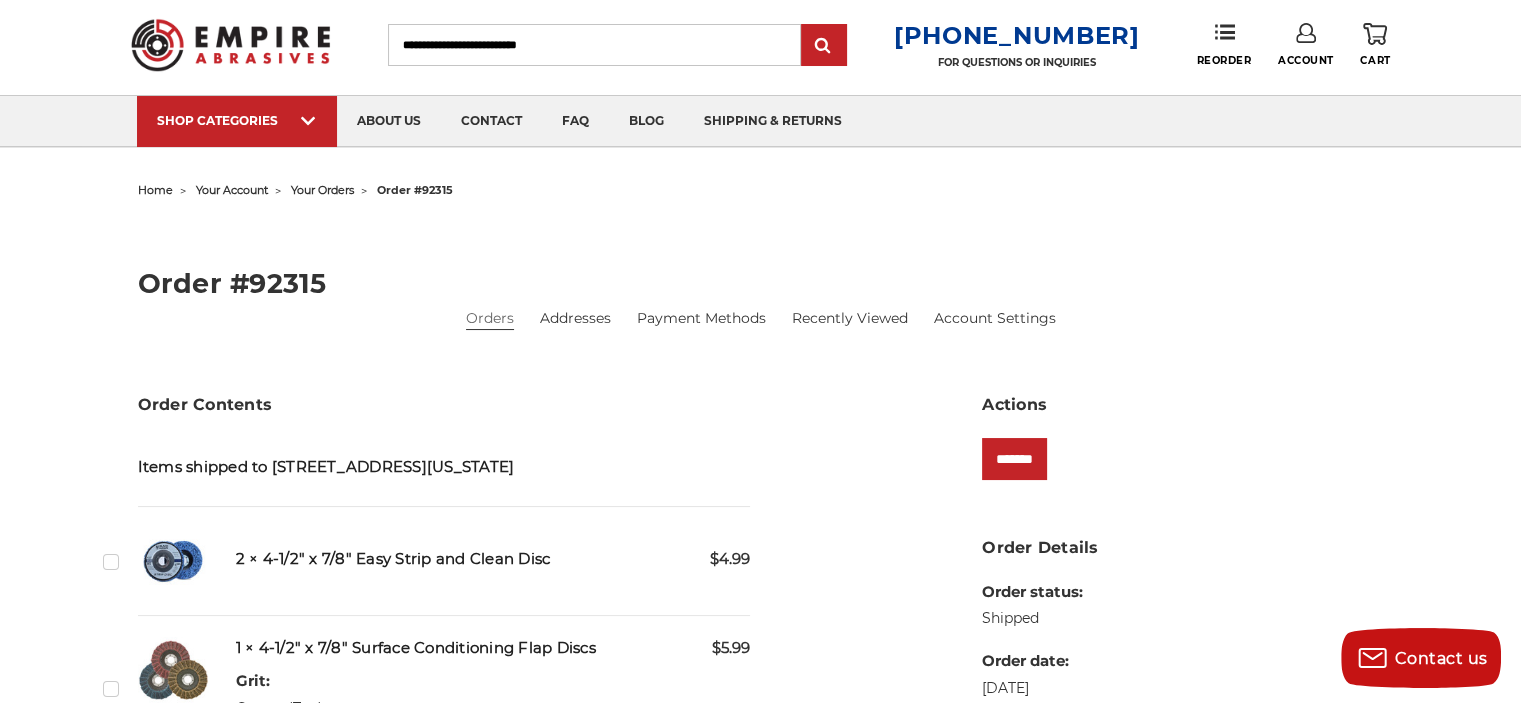 scroll, scrollTop: 0, scrollLeft: 0, axis: both 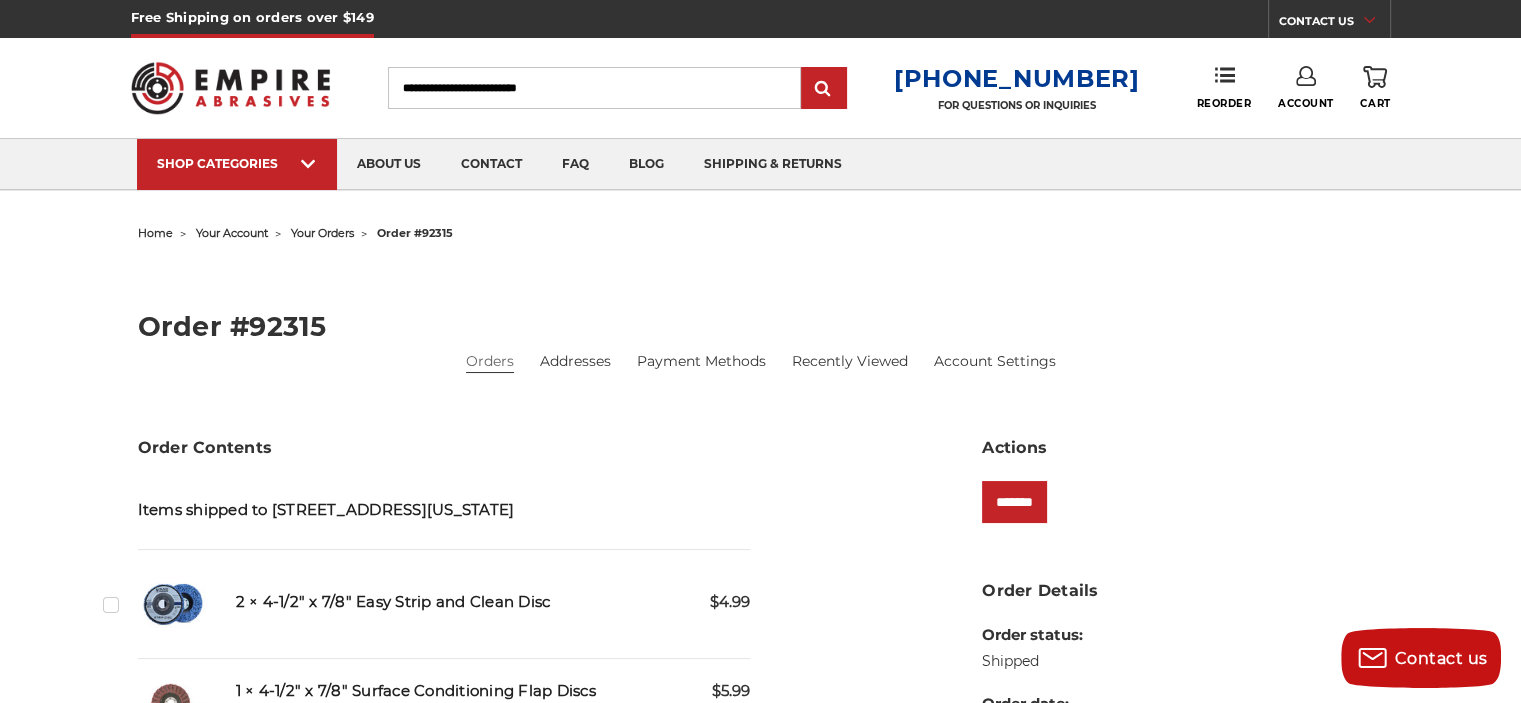click on "Search" at bounding box center [594, 88] 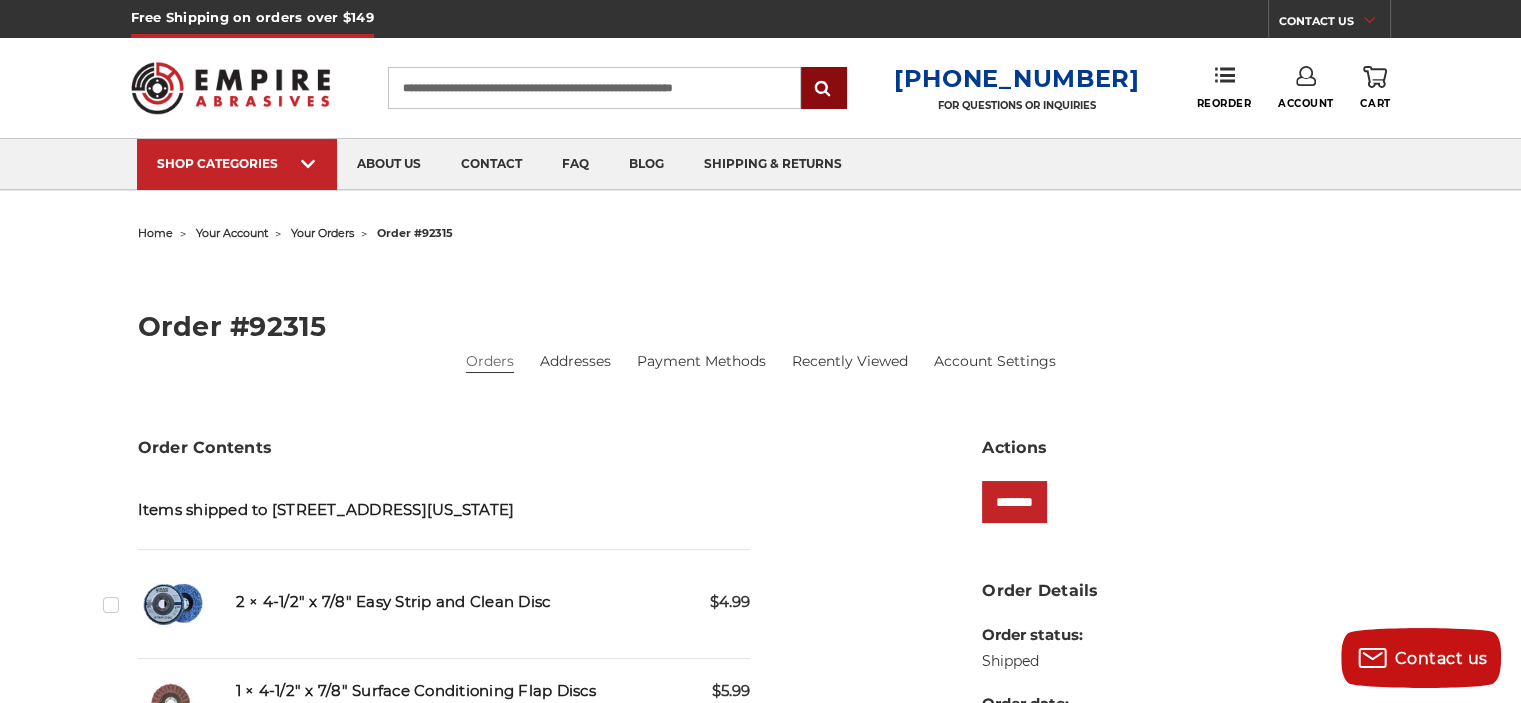 type on "**********" 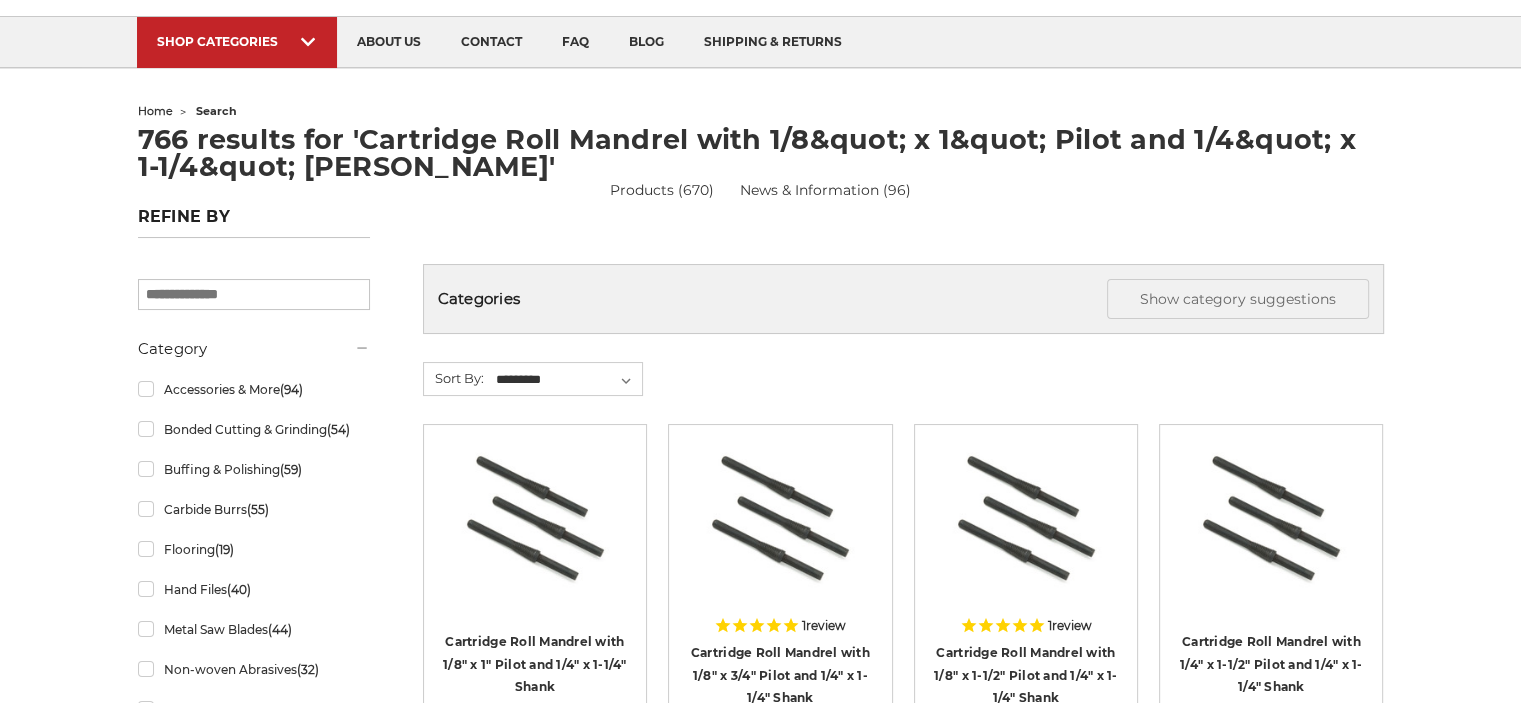 scroll, scrollTop: 200, scrollLeft: 0, axis: vertical 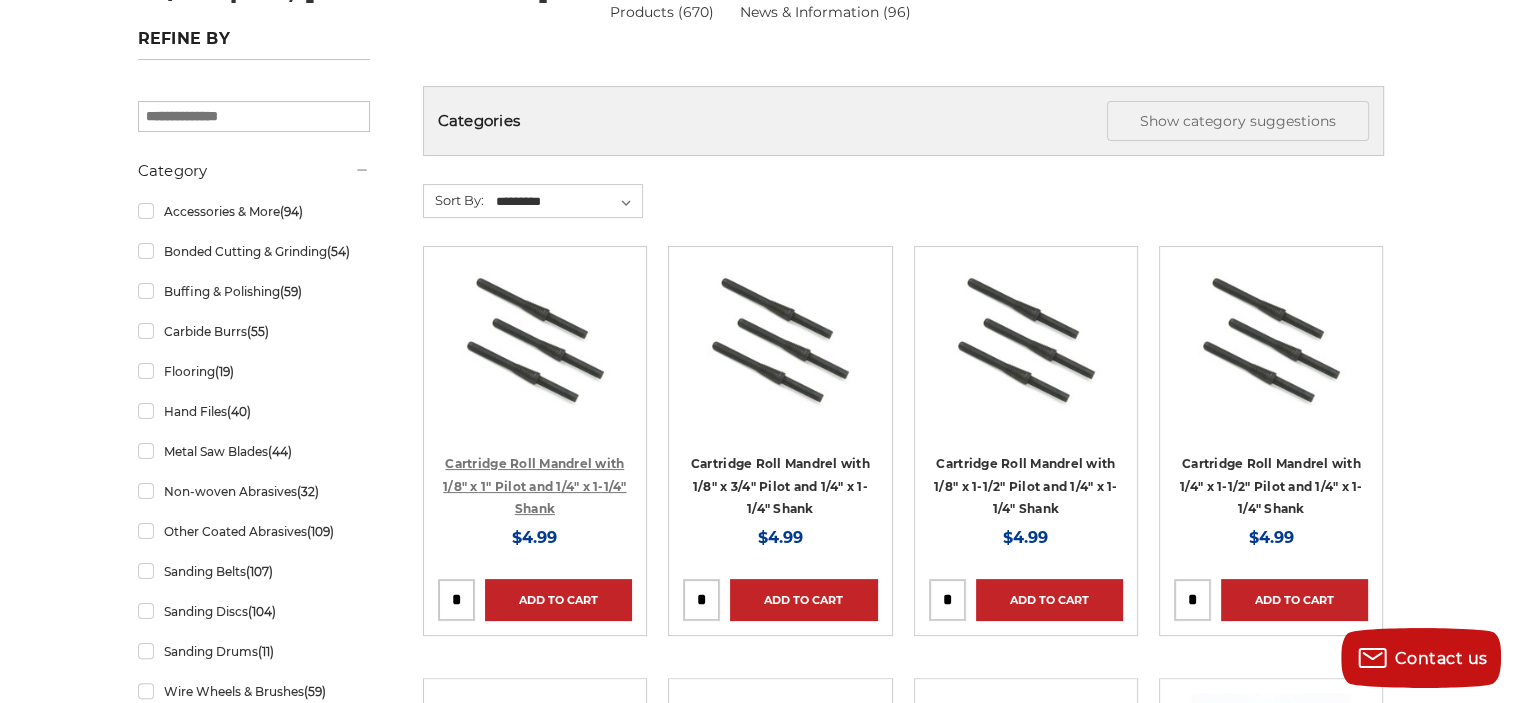 click on "Cartridge Roll Mandrel with 1/8" x 1" Pilot and 1/4" x 1-1/4" Shank" at bounding box center (534, 486) 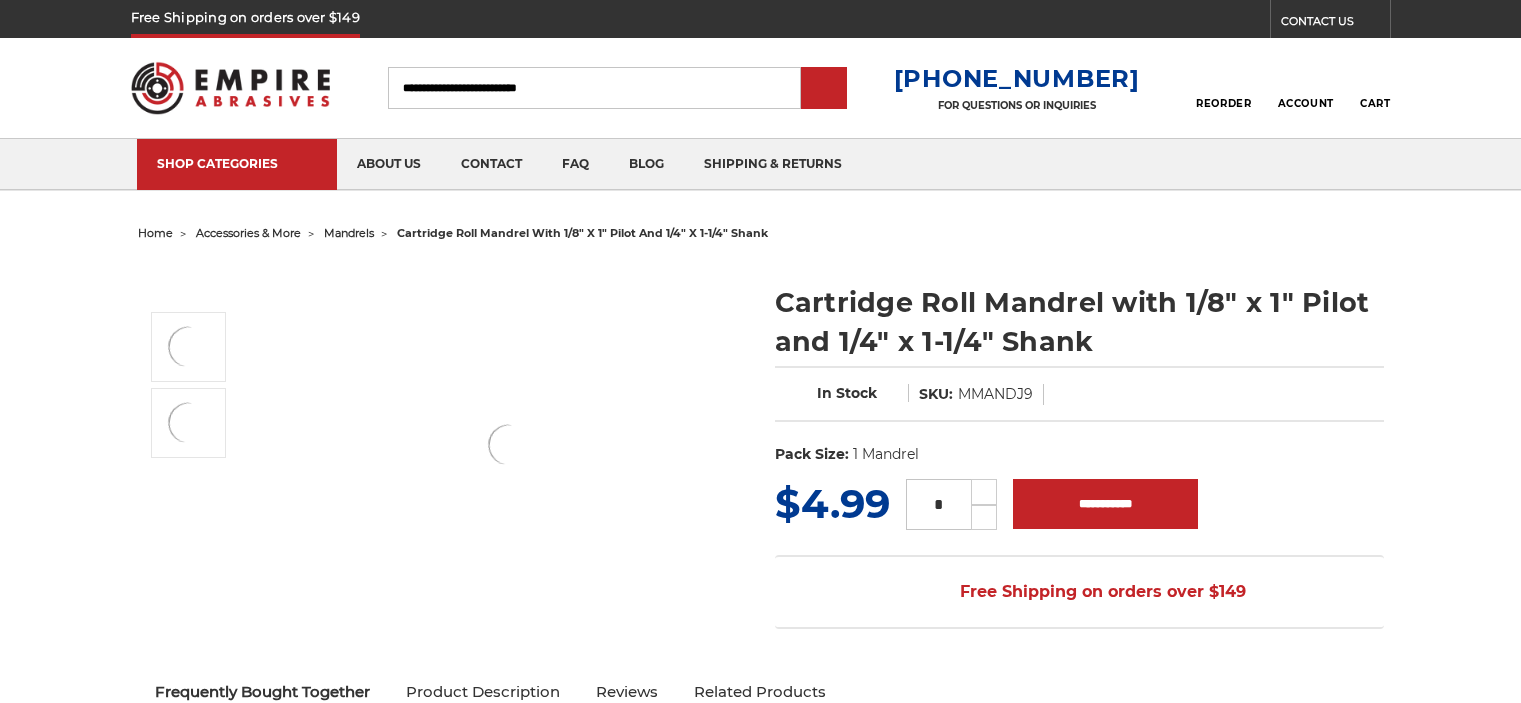 scroll, scrollTop: 0, scrollLeft: 0, axis: both 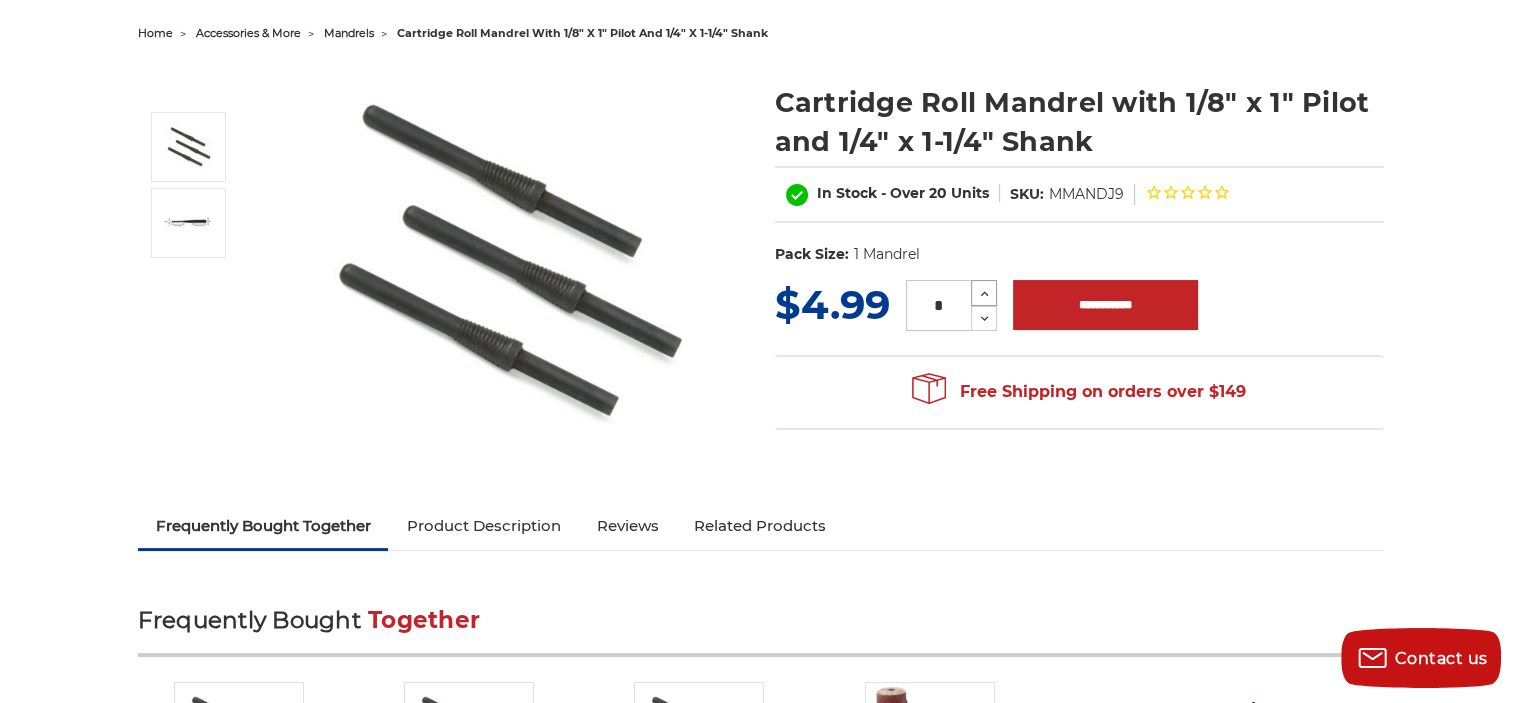 click 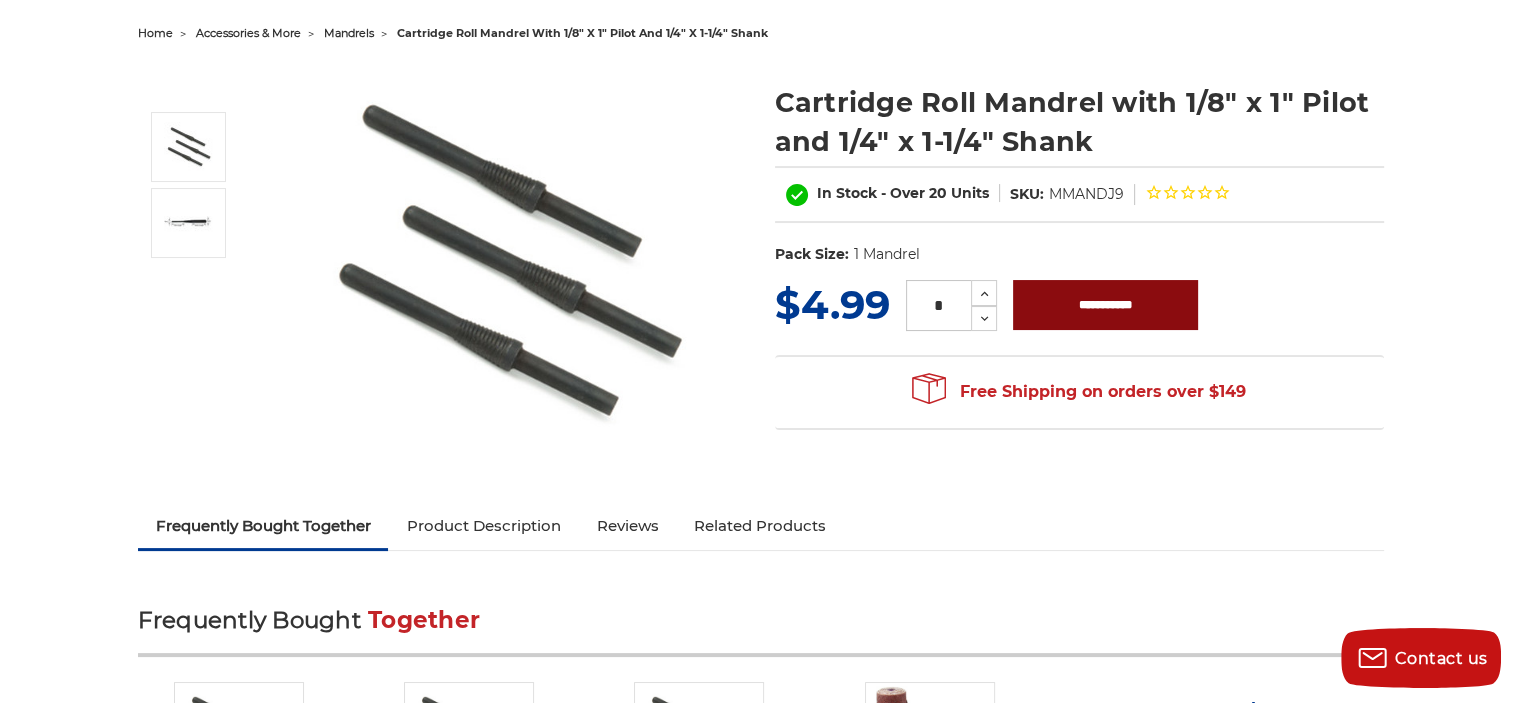 click on "**********" at bounding box center (1105, 305) 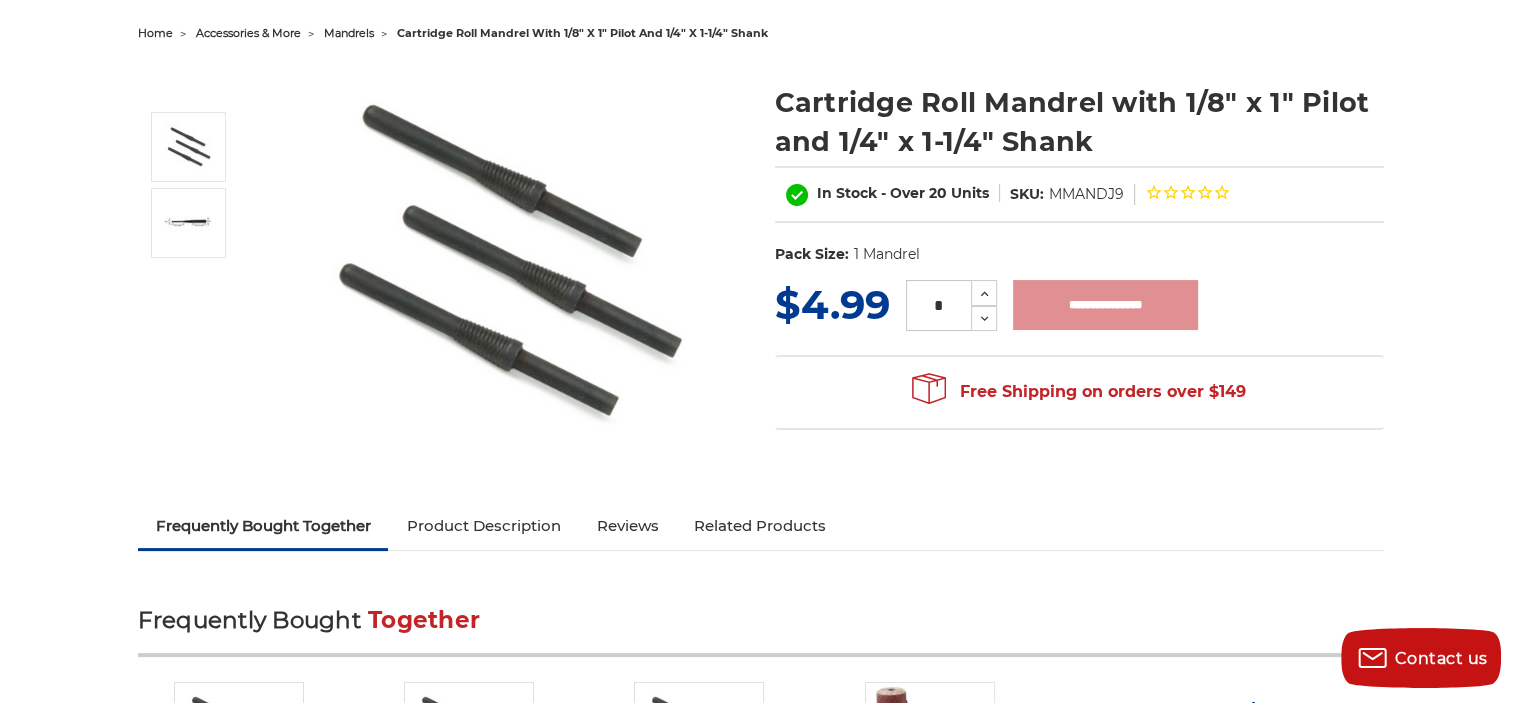 type on "**********" 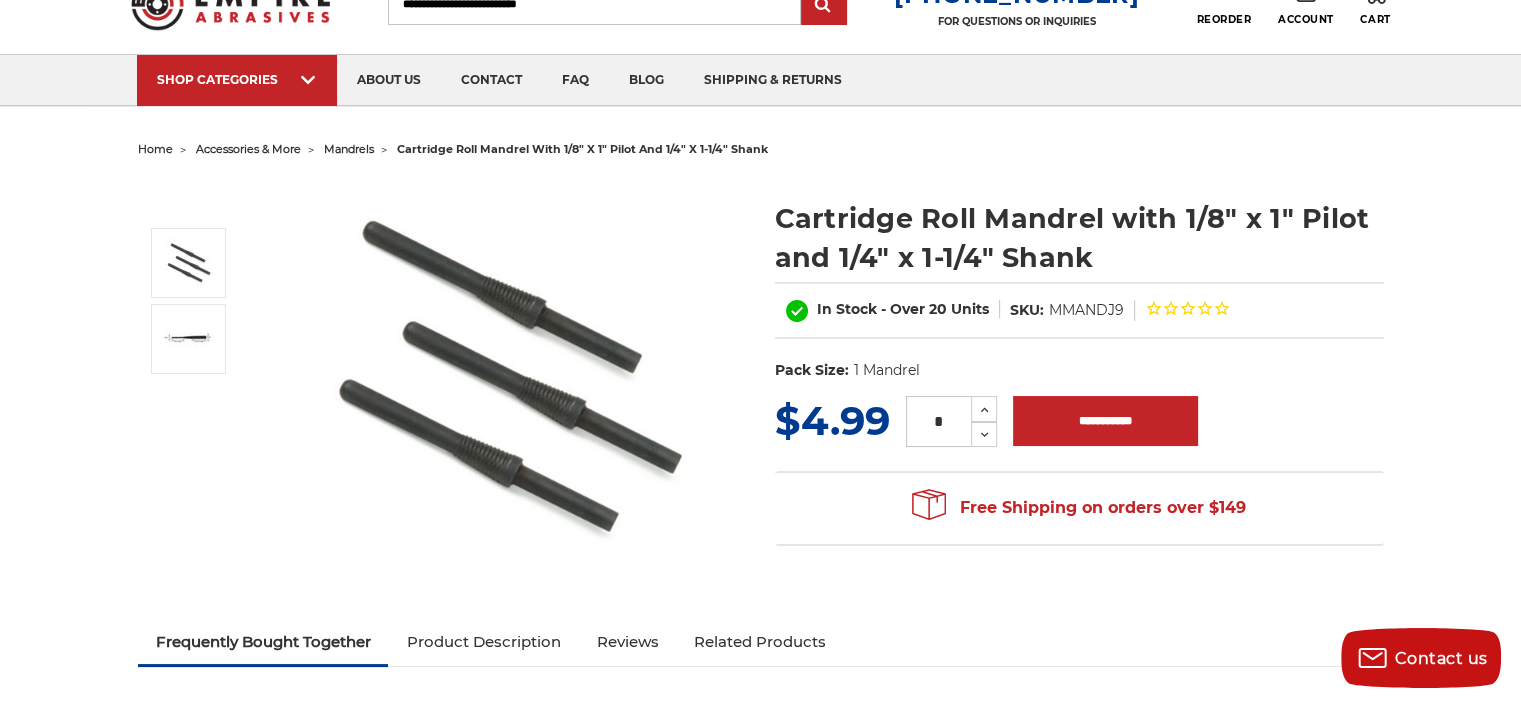 scroll, scrollTop: 0, scrollLeft: 0, axis: both 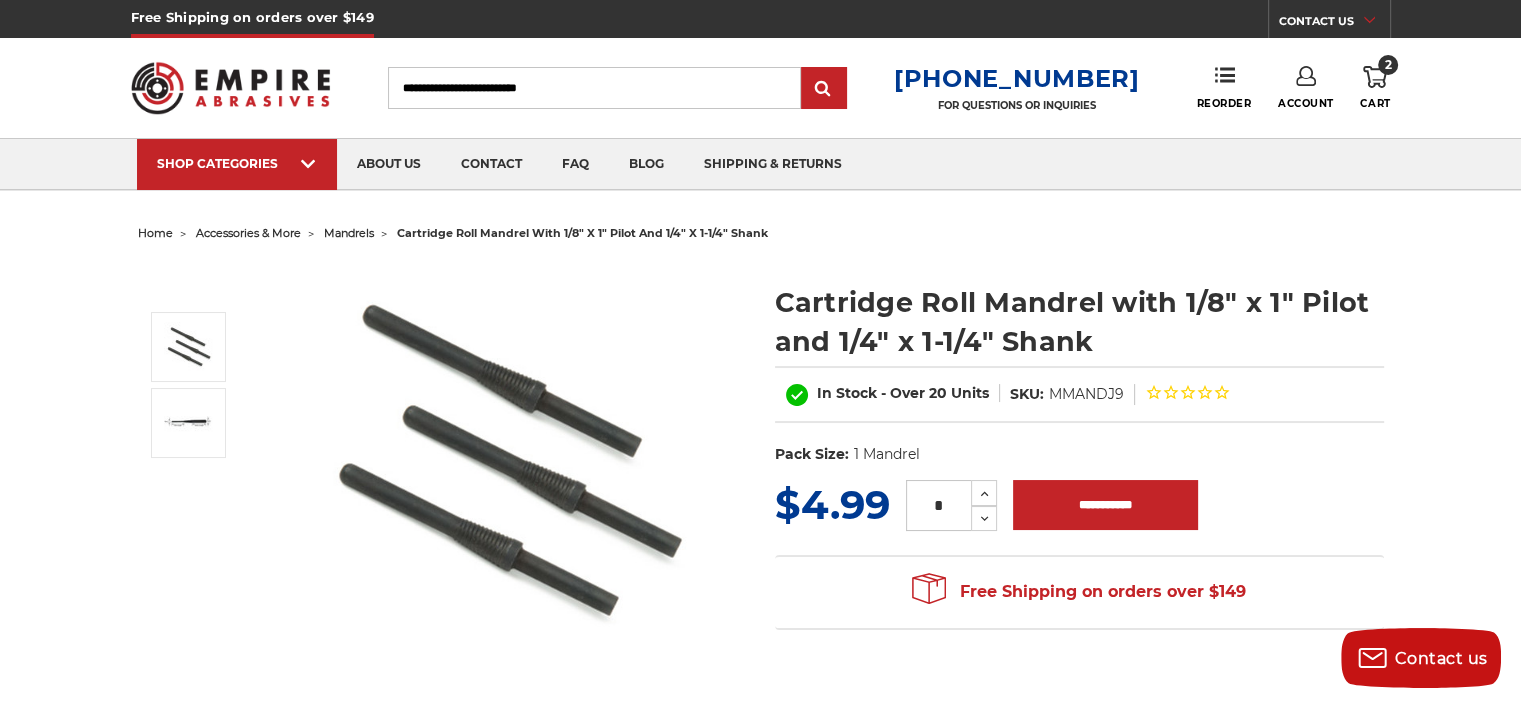 click 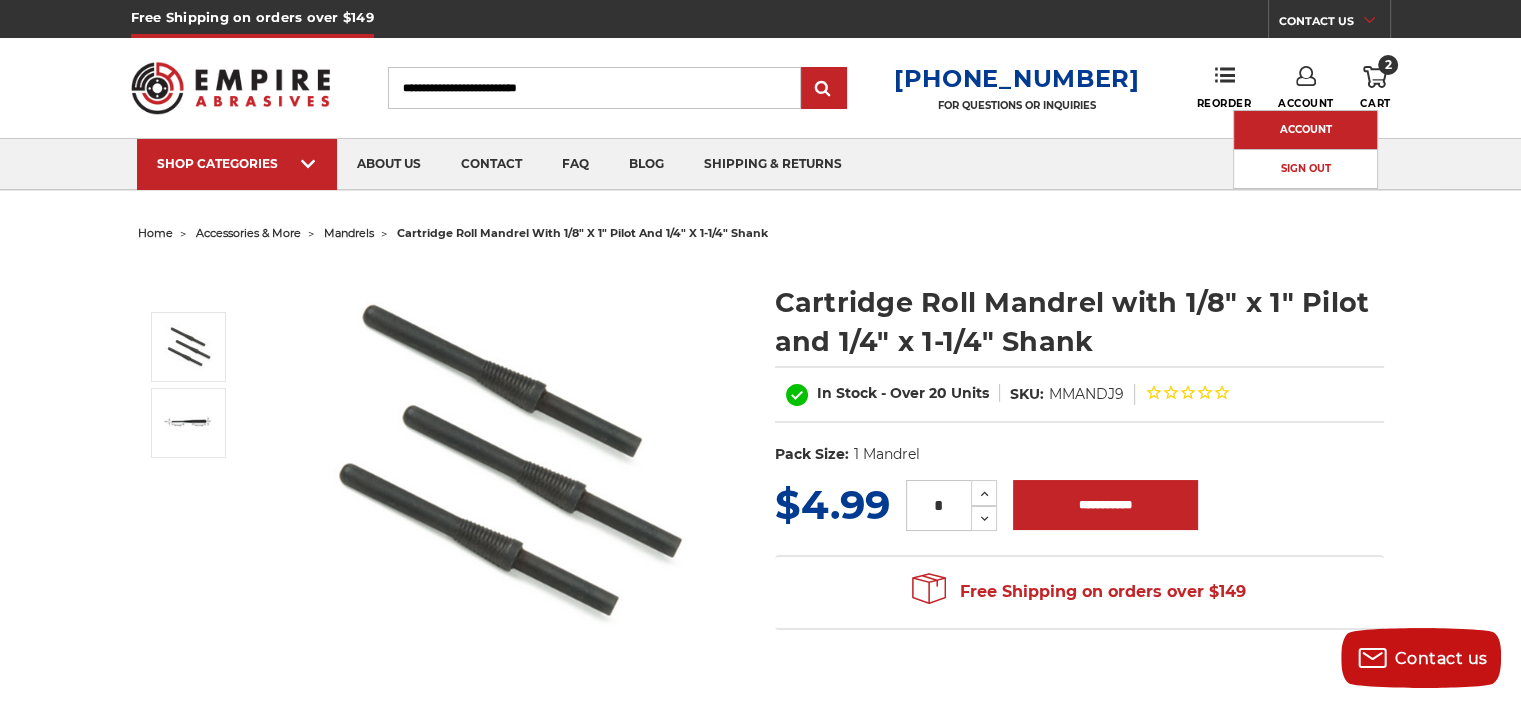 click on "Account" at bounding box center (1305, 130) 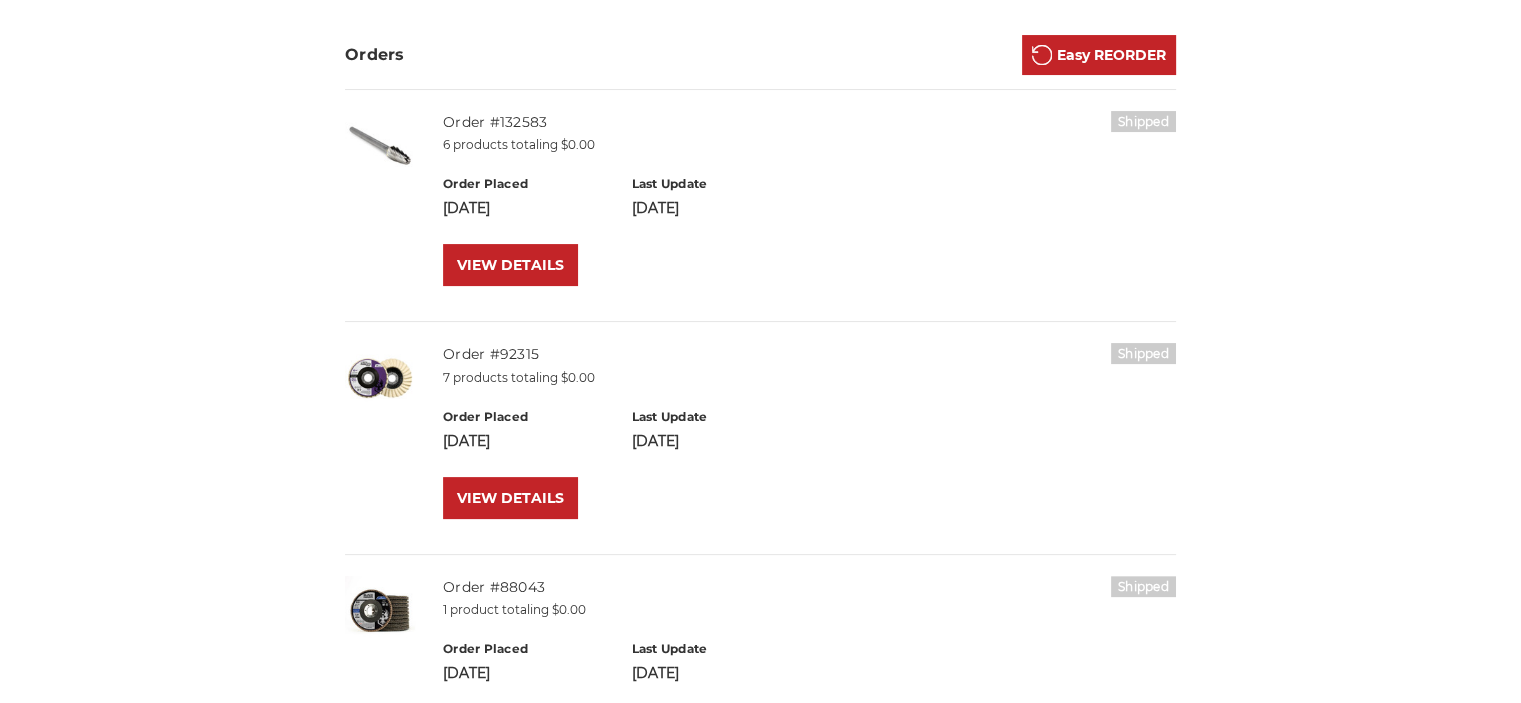 scroll, scrollTop: 0, scrollLeft: 0, axis: both 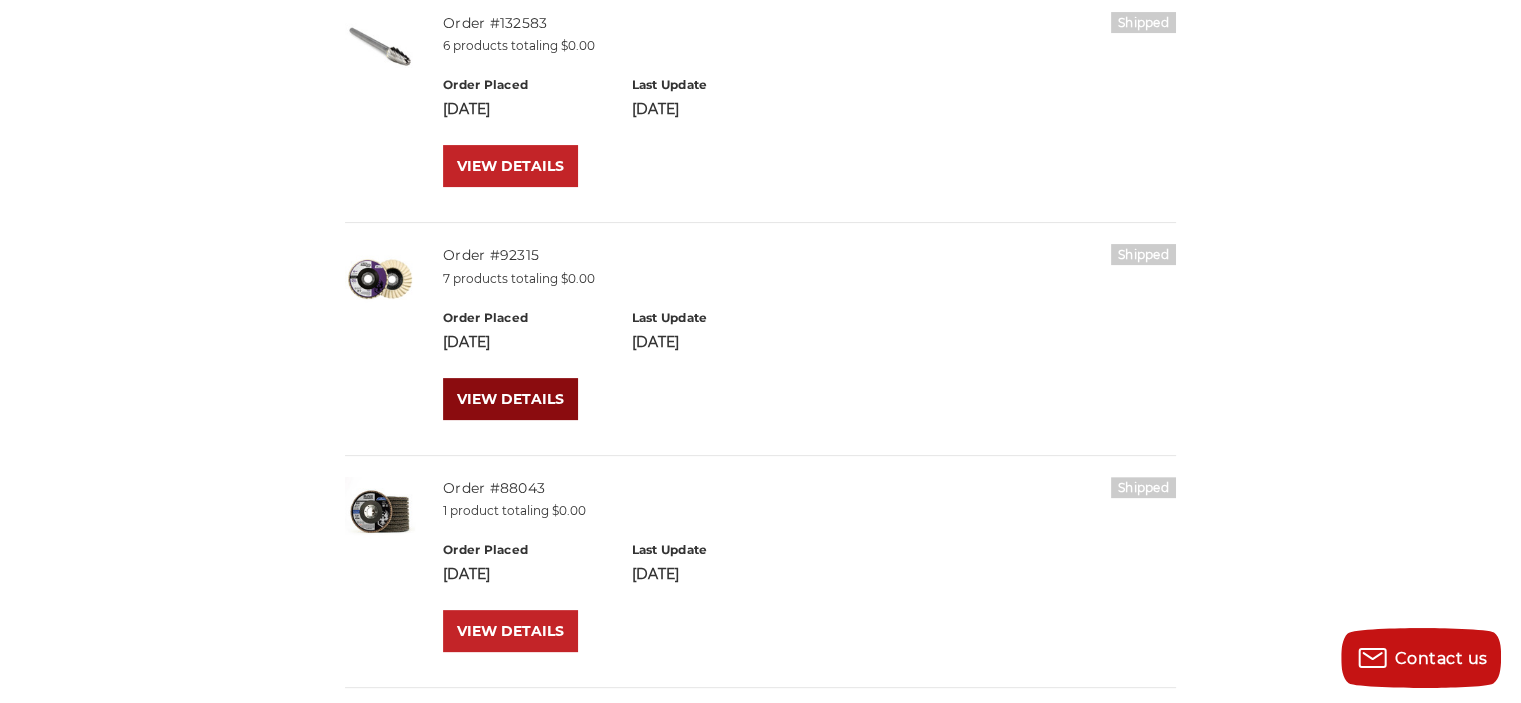 click on "VIEW DETAILS" at bounding box center [510, 399] 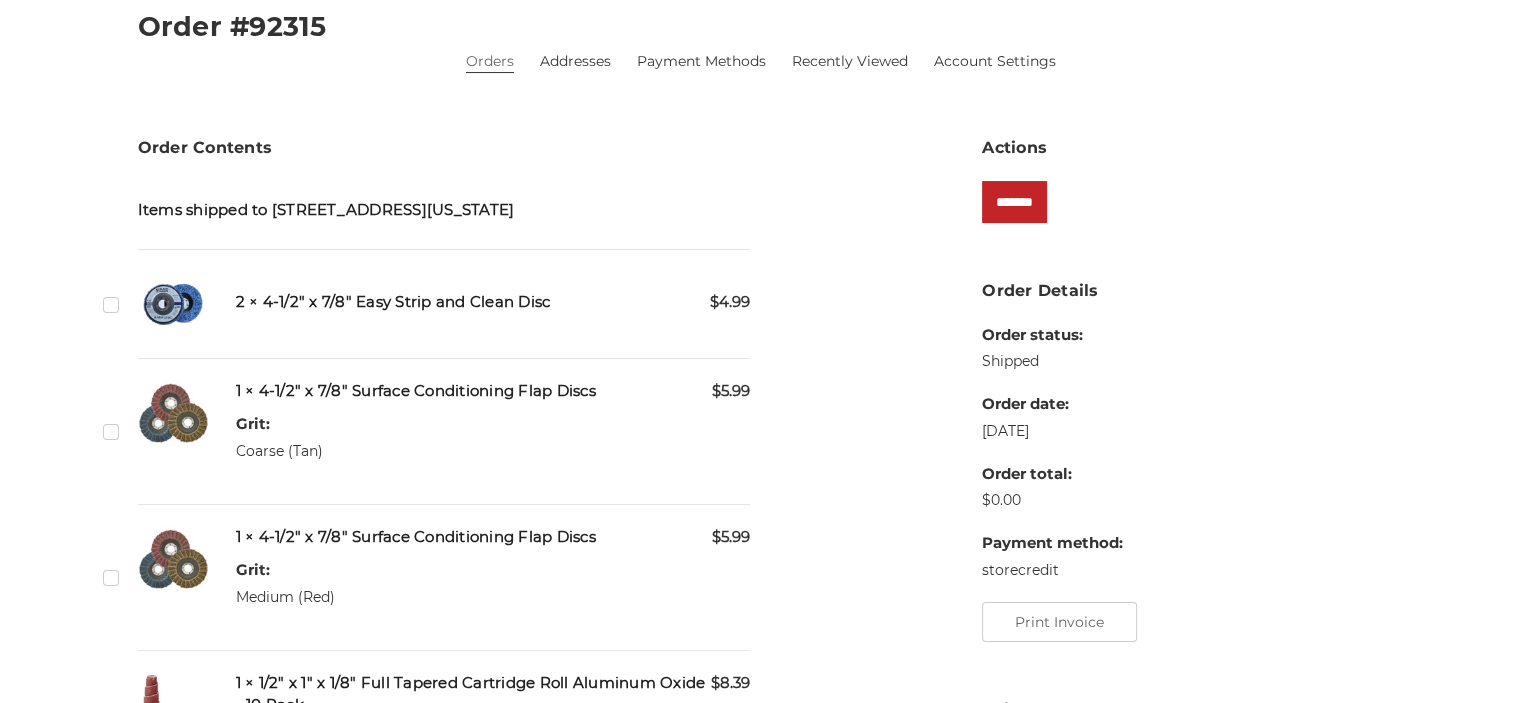 scroll, scrollTop: 300, scrollLeft: 0, axis: vertical 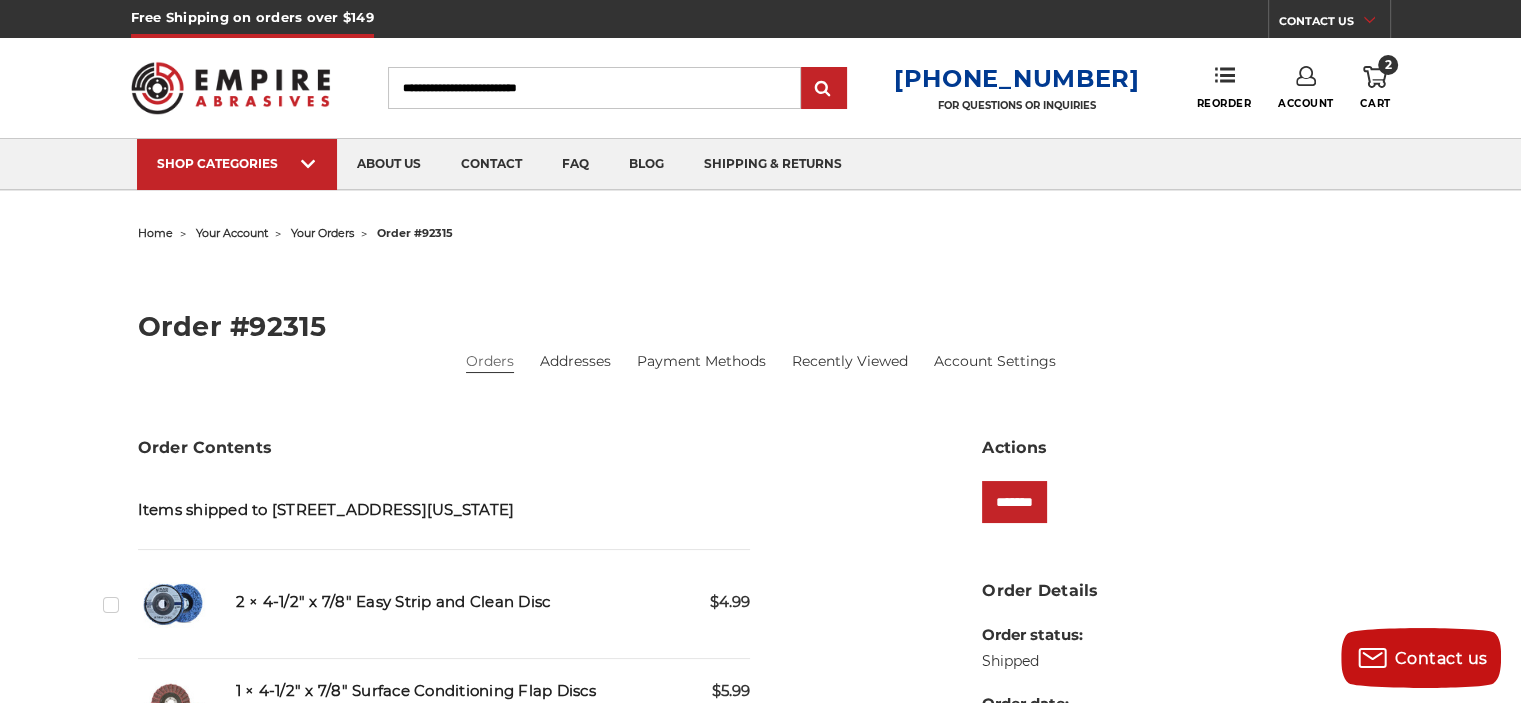 click at bounding box center [231, 88] 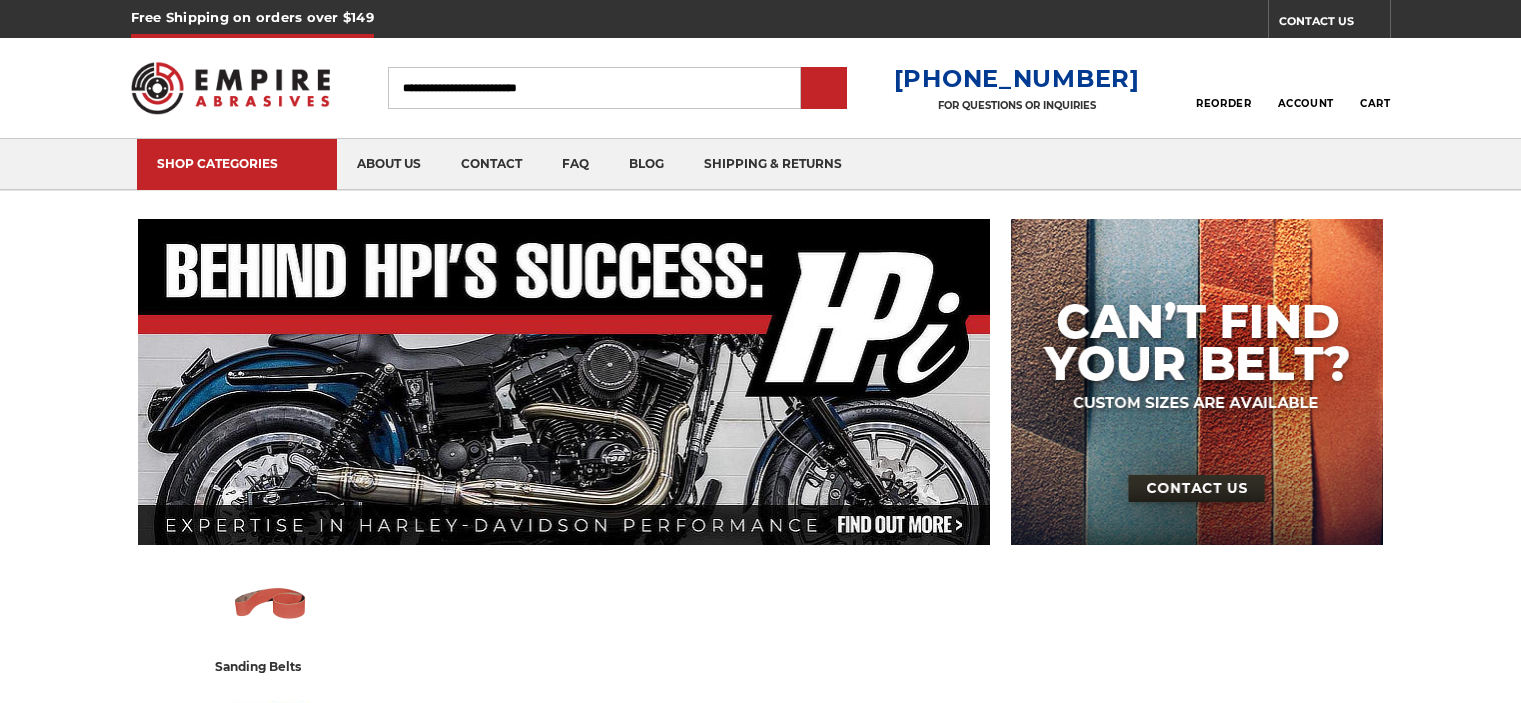 scroll, scrollTop: 0, scrollLeft: 0, axis: both 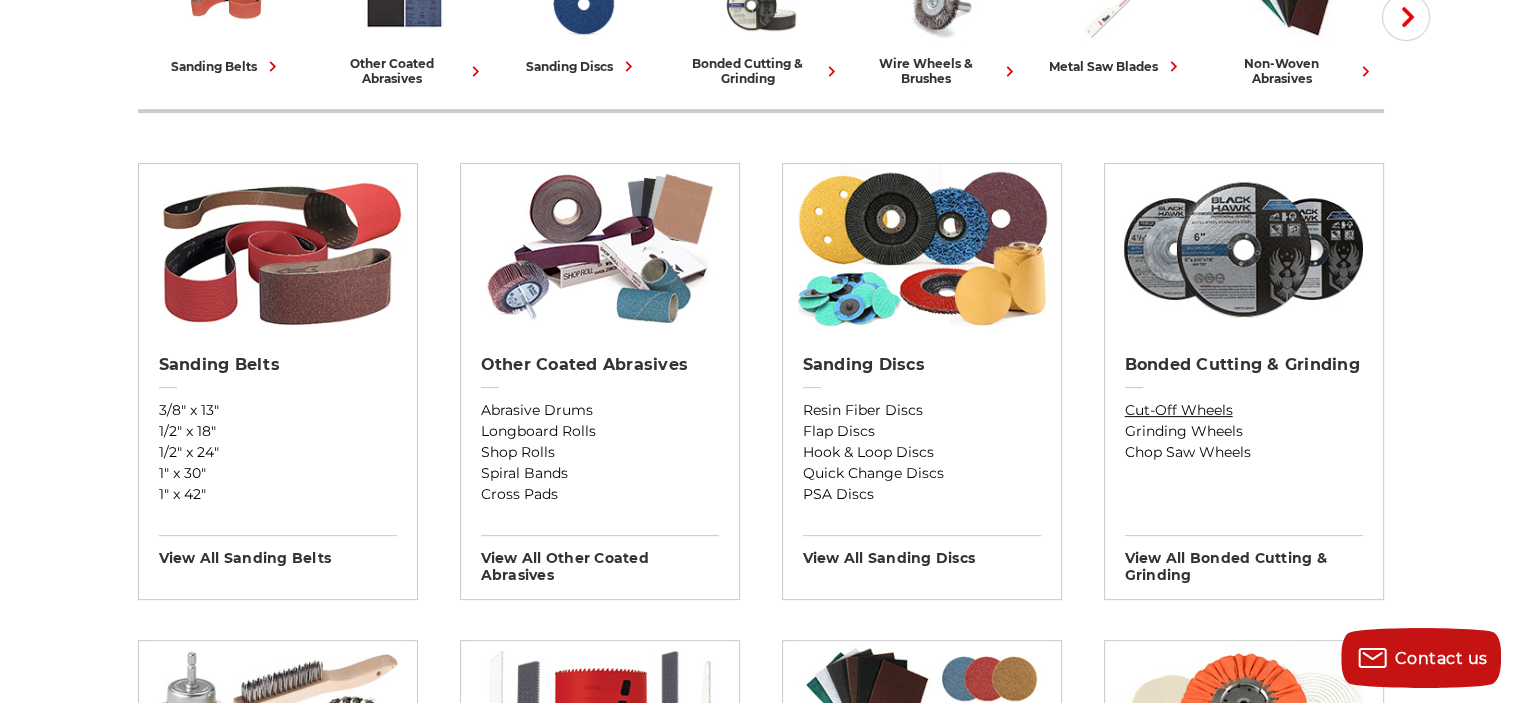 click on "Cut-Off Wheels" at bounding box center (1244, 410) 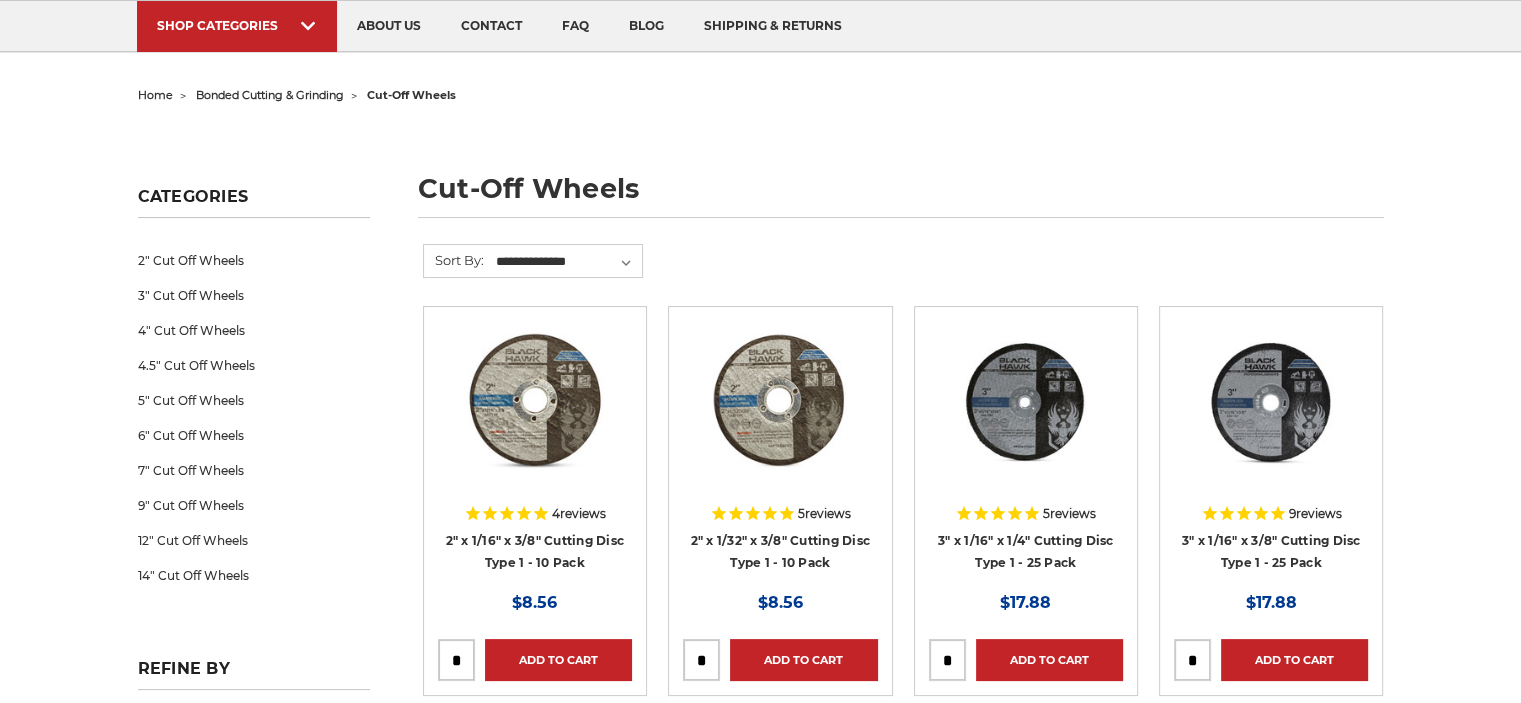 scroll, scrollTop: 200, scrollLeft: 0, axis: vertical 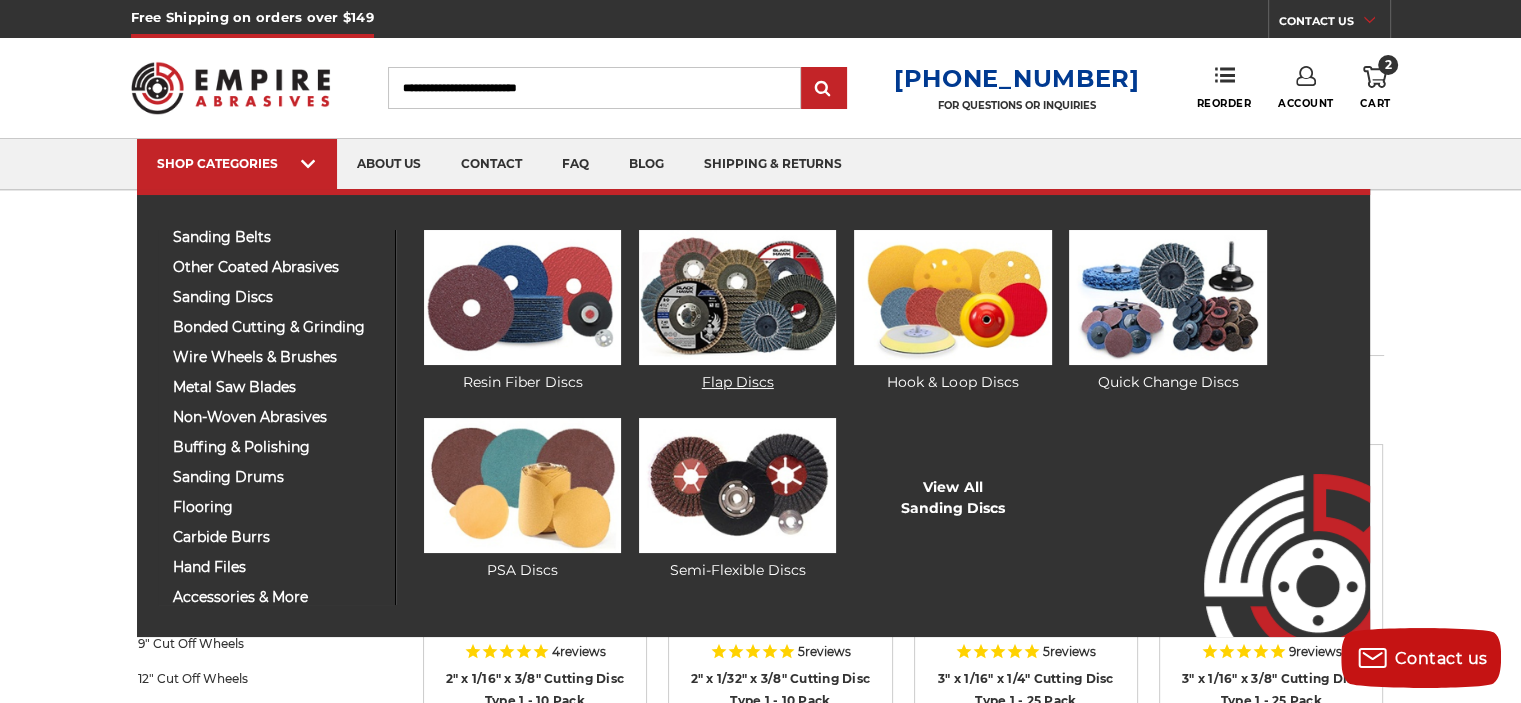click at bounding box center [737, 297] 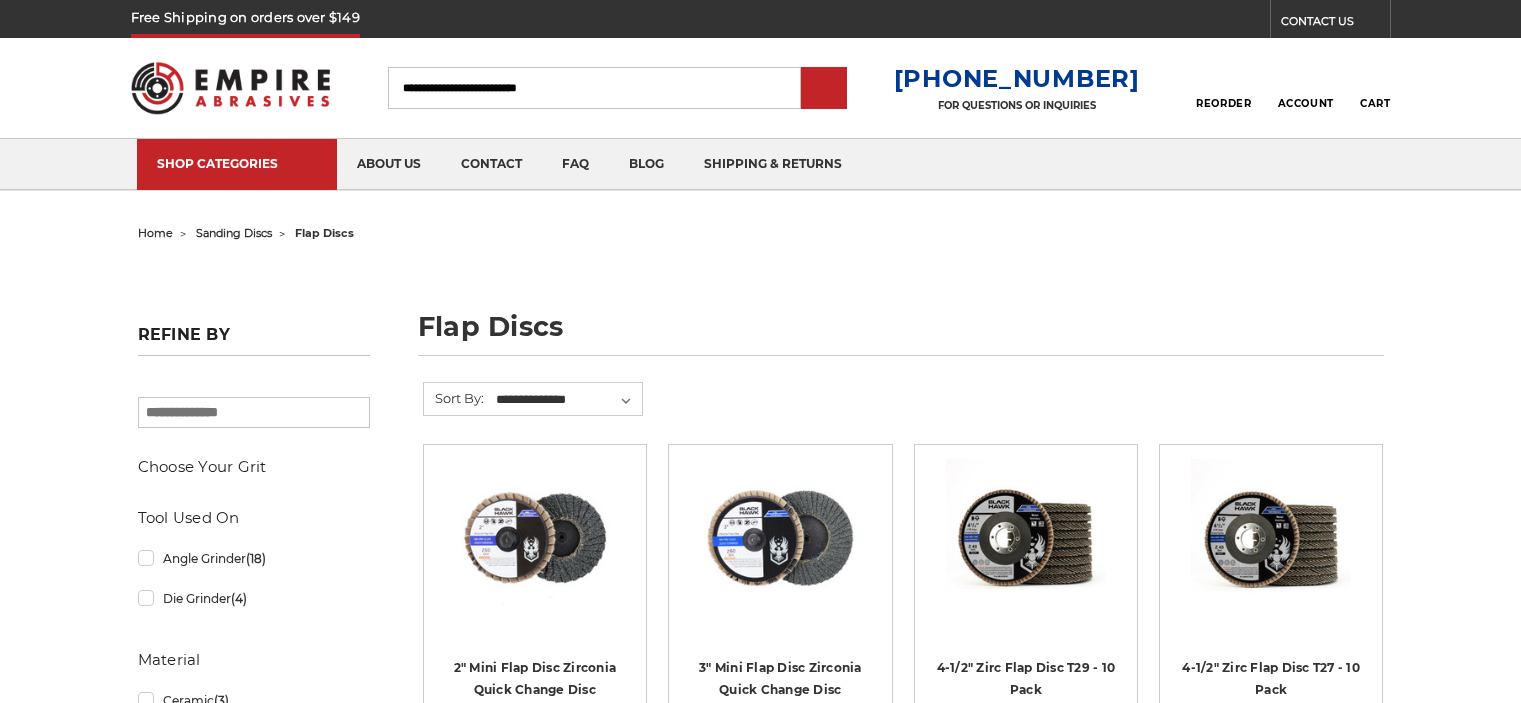 scroll, scrollTop: 0, scrollLeft: 0, axis: both 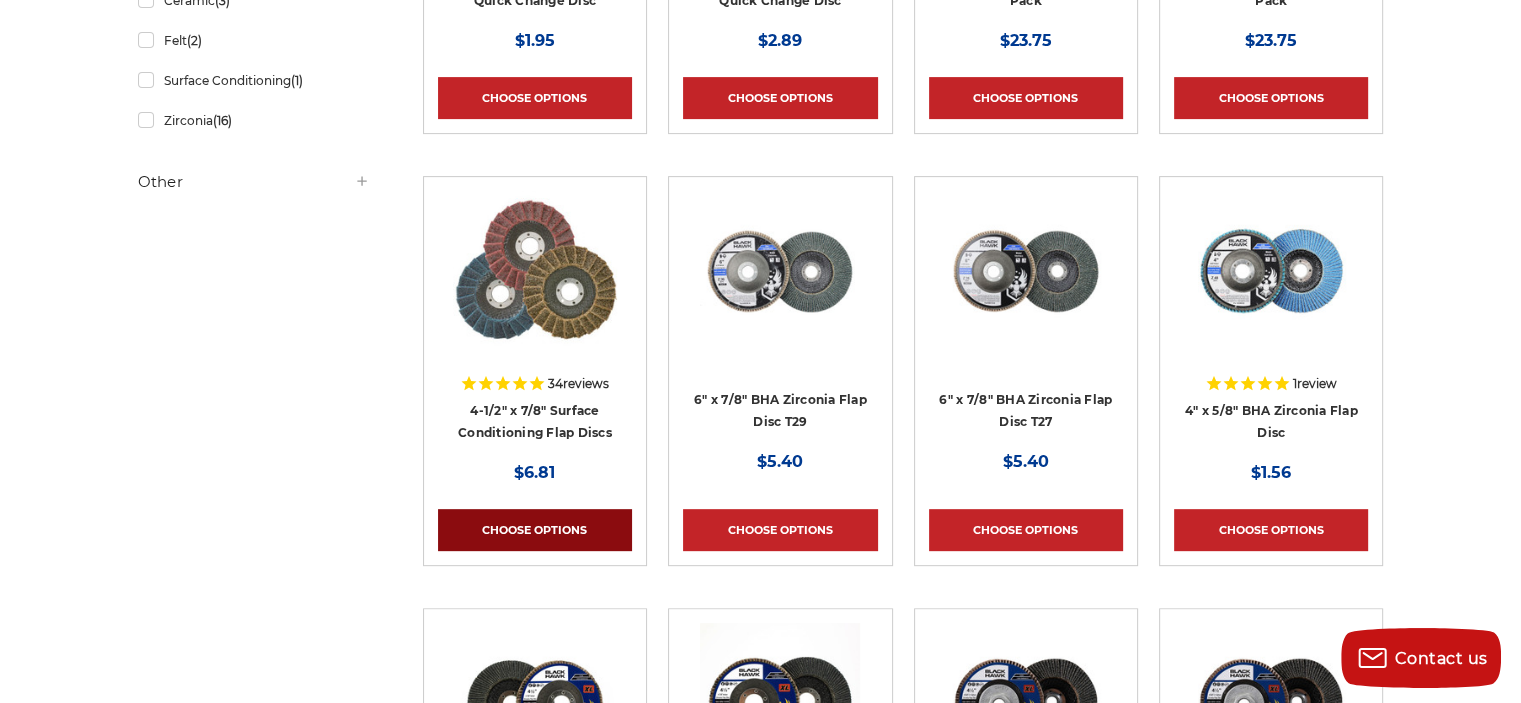 click on "Choose Options" at bounding box center [535, 530] 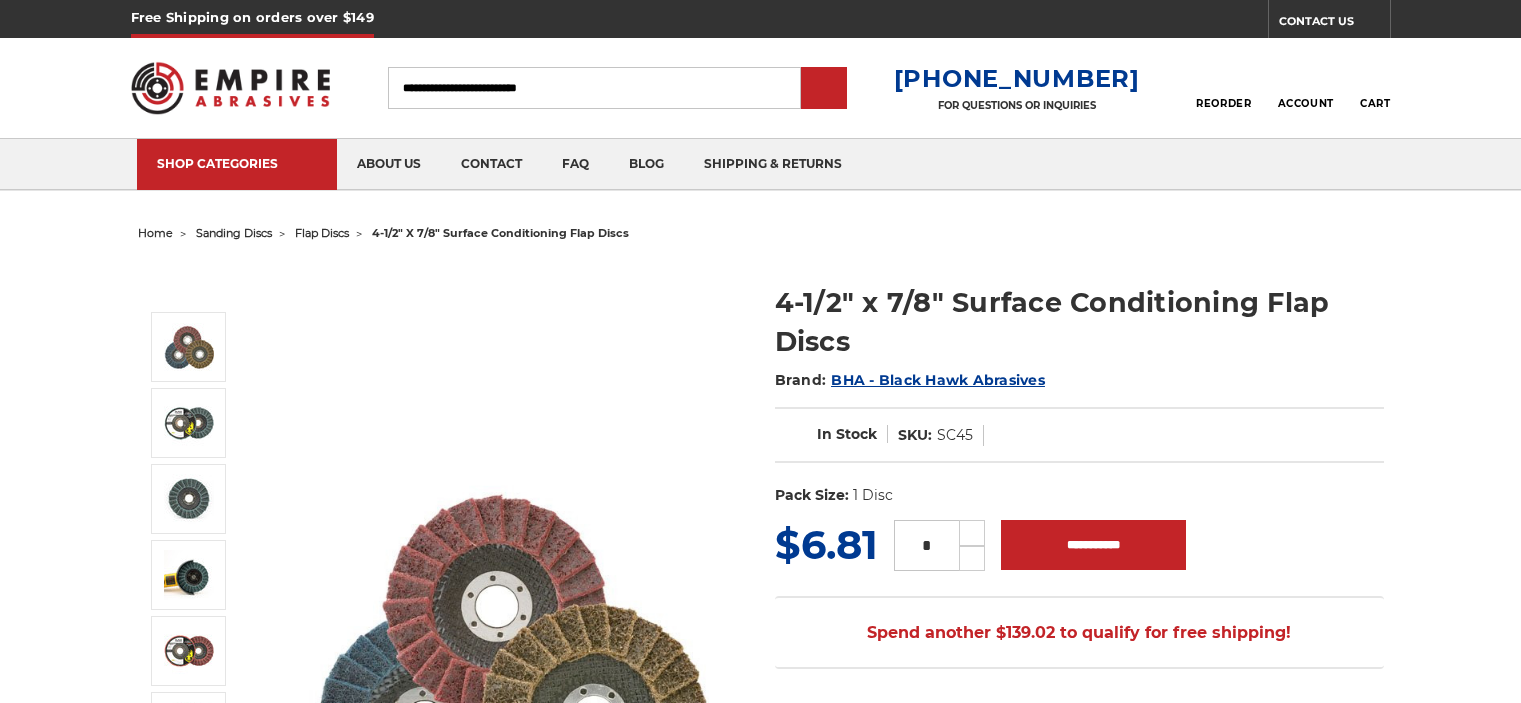scroll, scrollTop: 0, scrollLeft: 0, axis: both 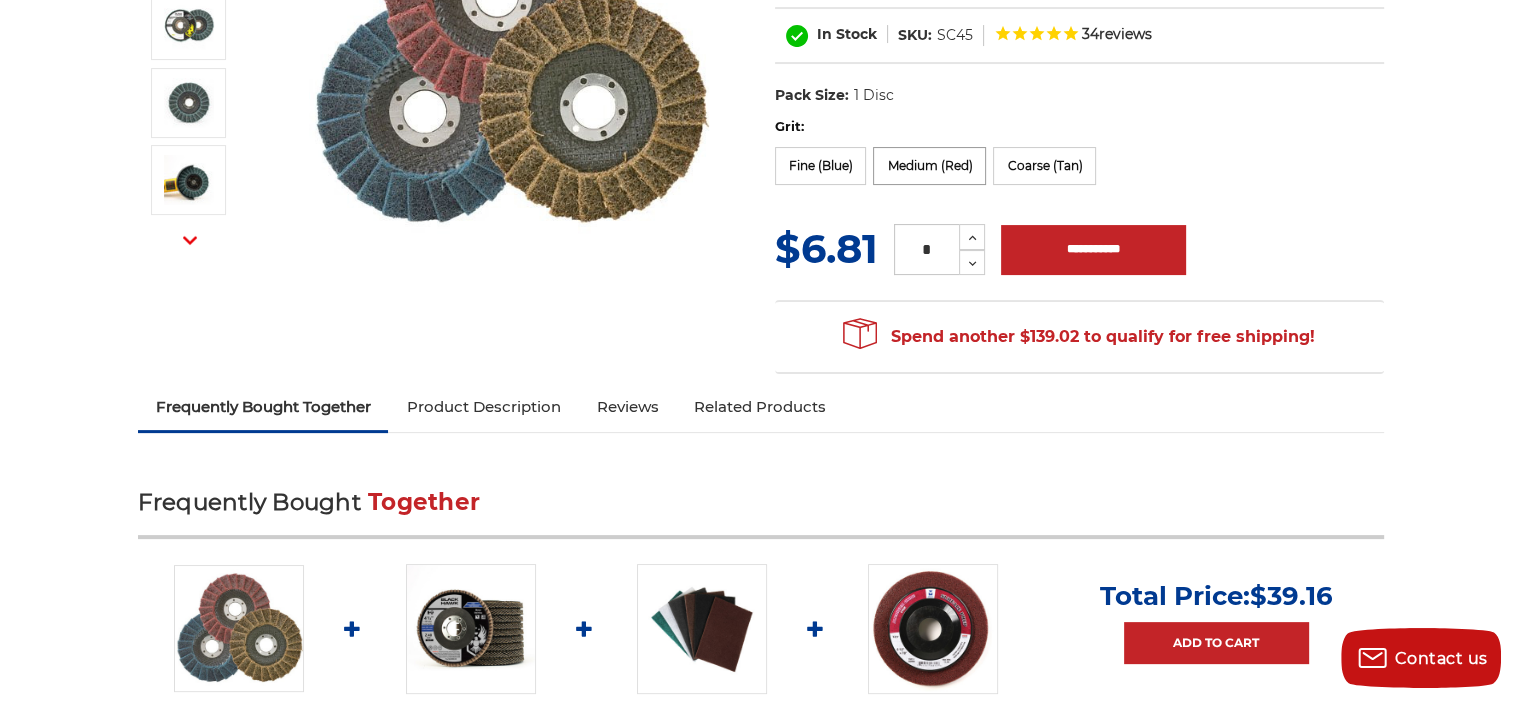 click on "Medium (Red)" at bounding box center (929, 166) 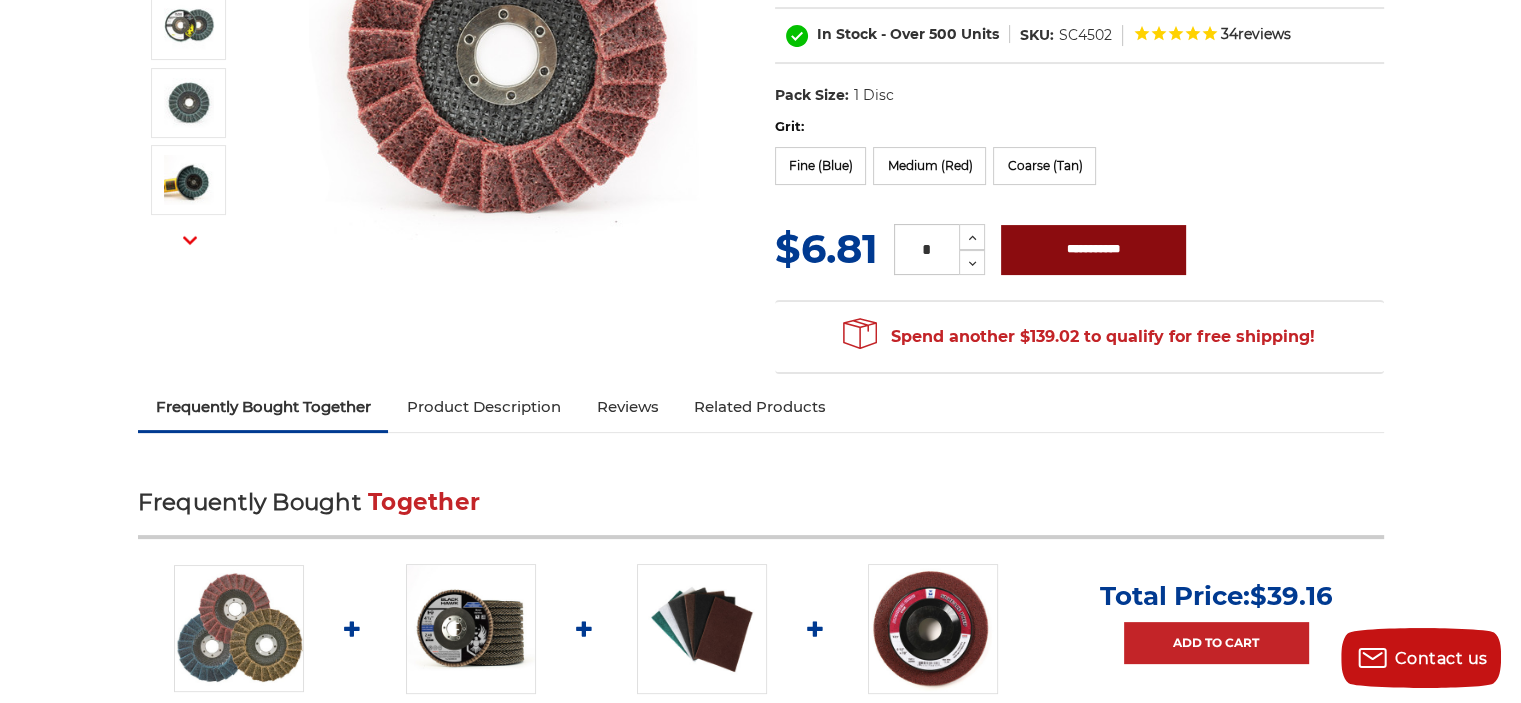 click on "**********" at bounding box center (1093, 250) 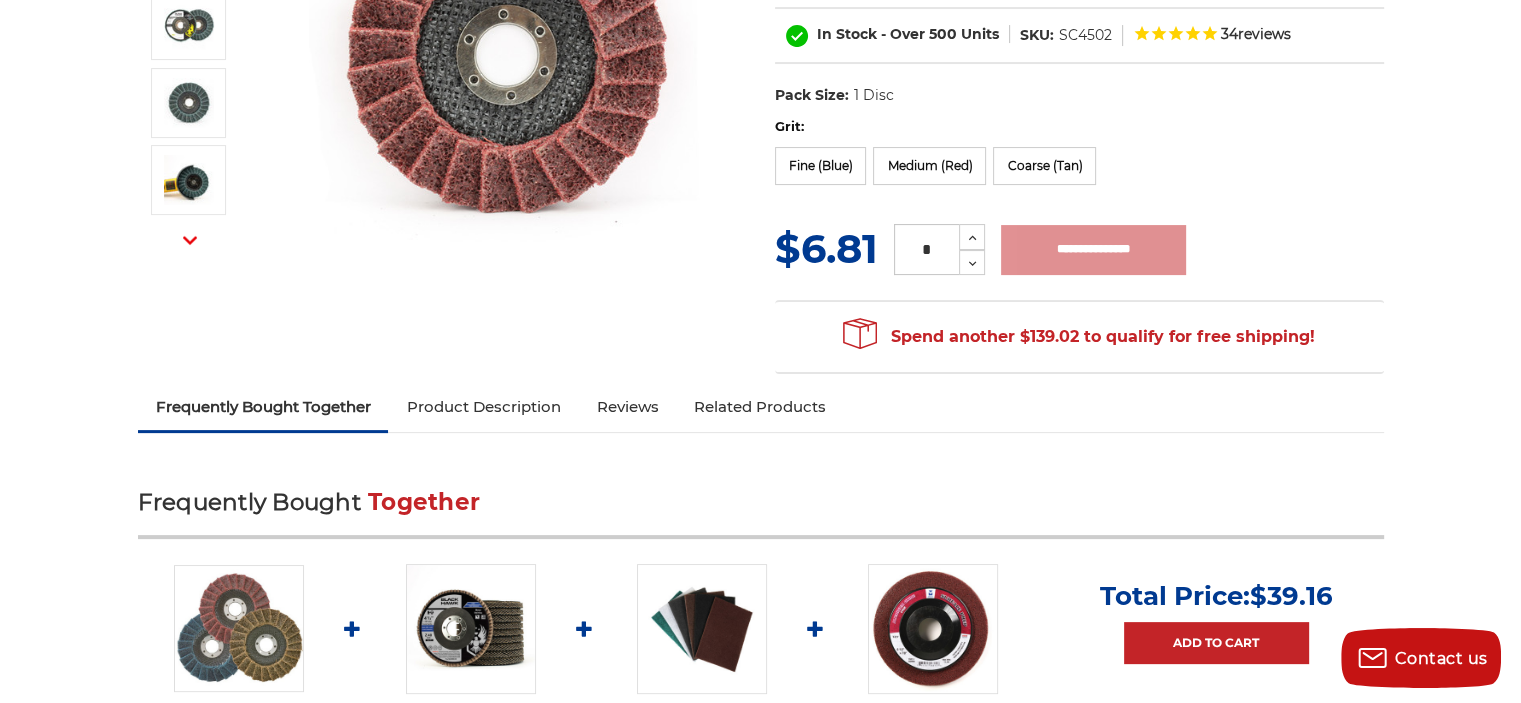 type on "**********" 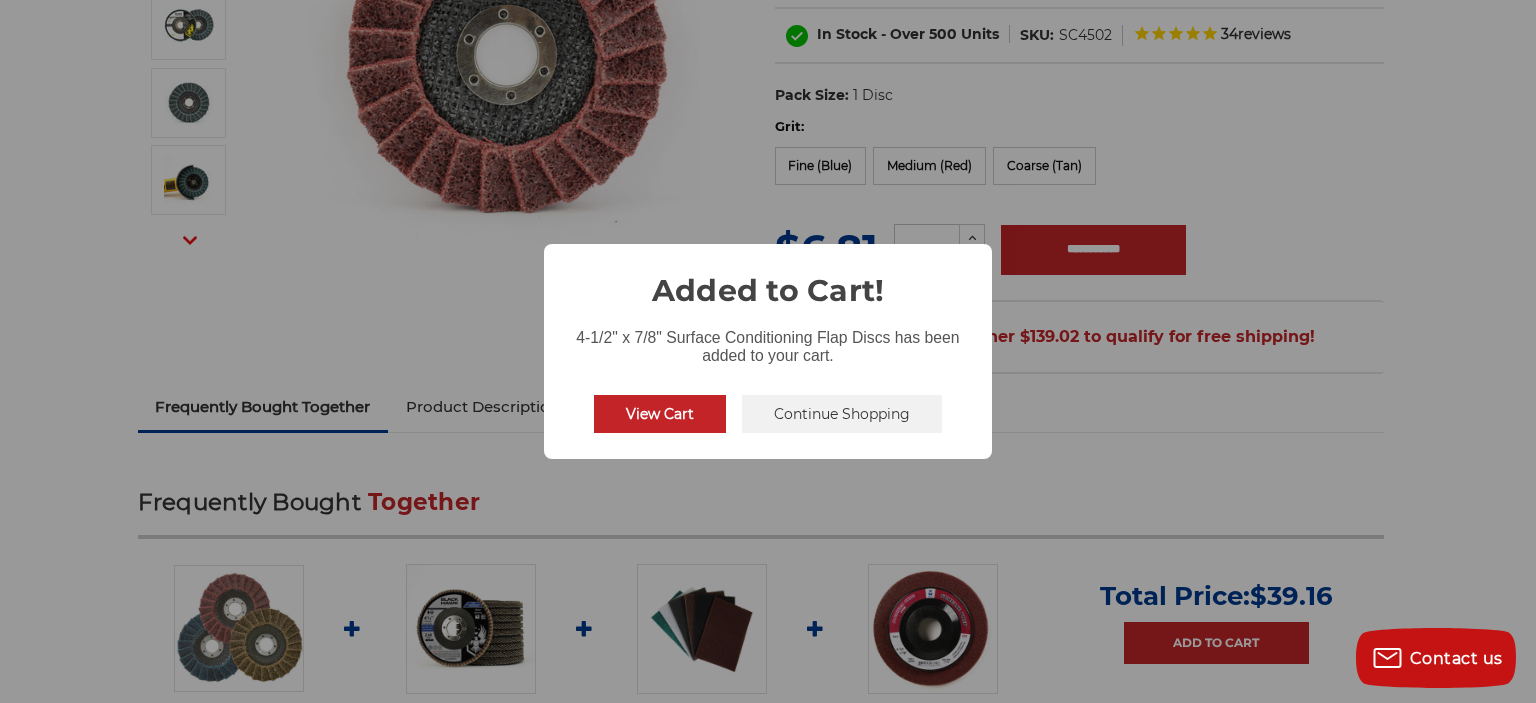 click on "× Added to Cart! 4-1/2" x 7/8" Surface Conditioning Flap Discs has been added to your cart. View Cart No Continue Shopping" at bounding box center (768, 351) 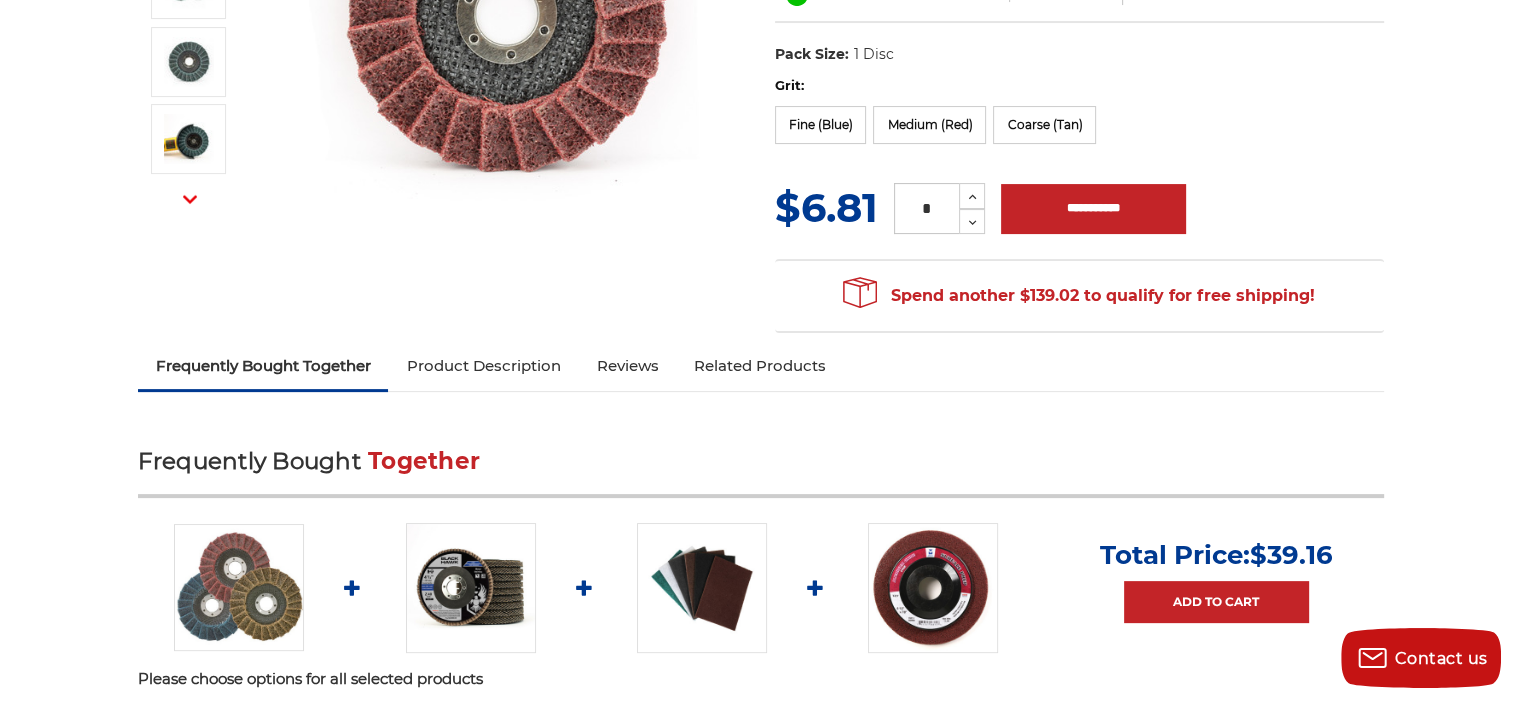 scroll, scrollTop: 400, scrollLeft: 0, axis: vertical 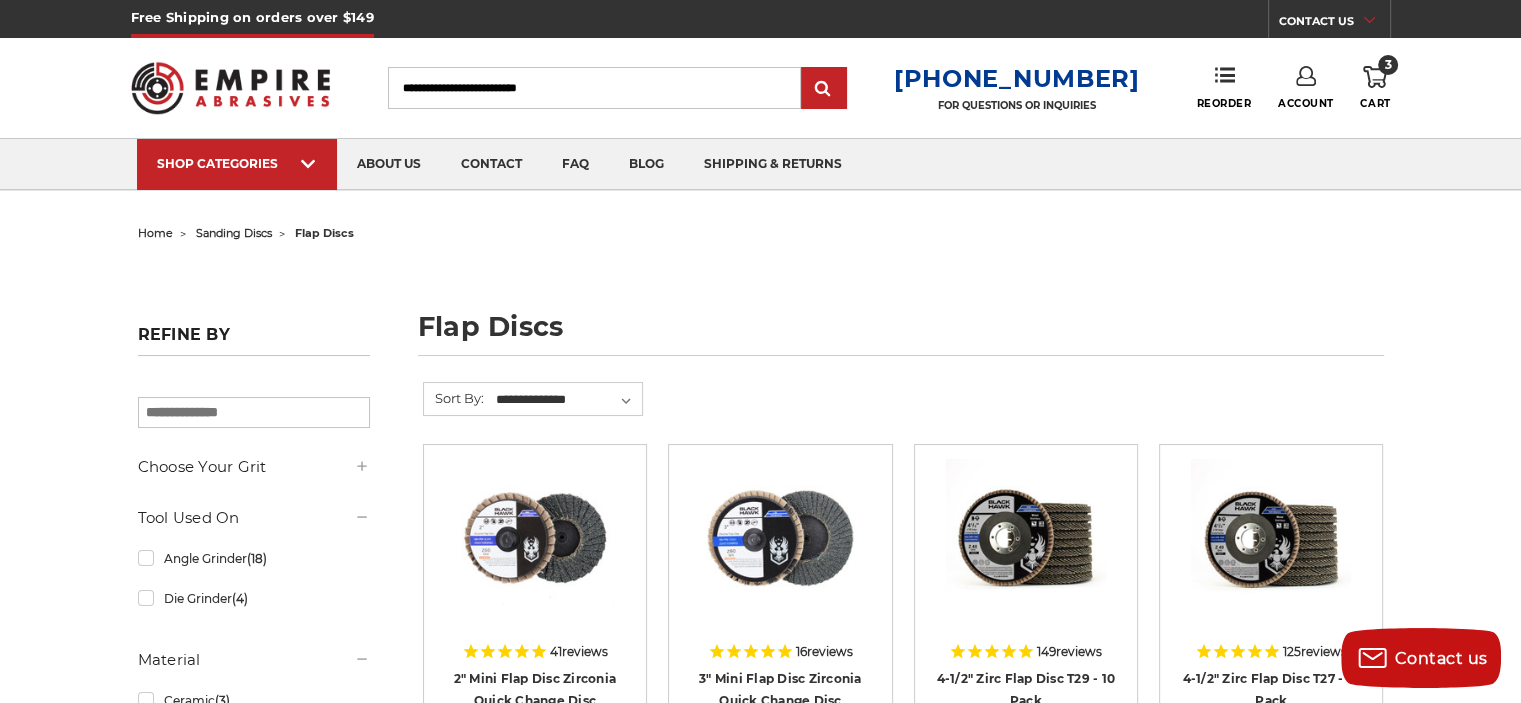 click on "Search" at bounding box center [594, 88] 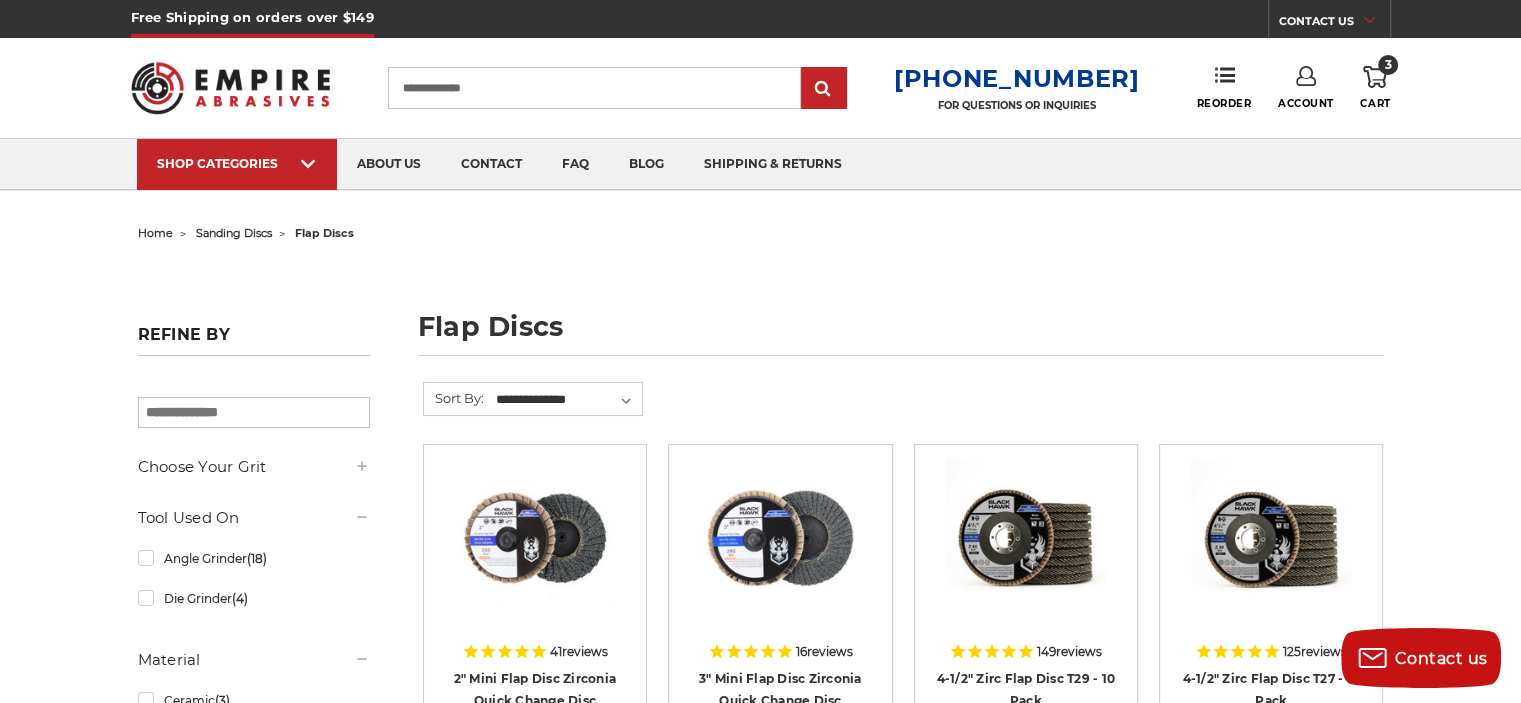 type on "**********" 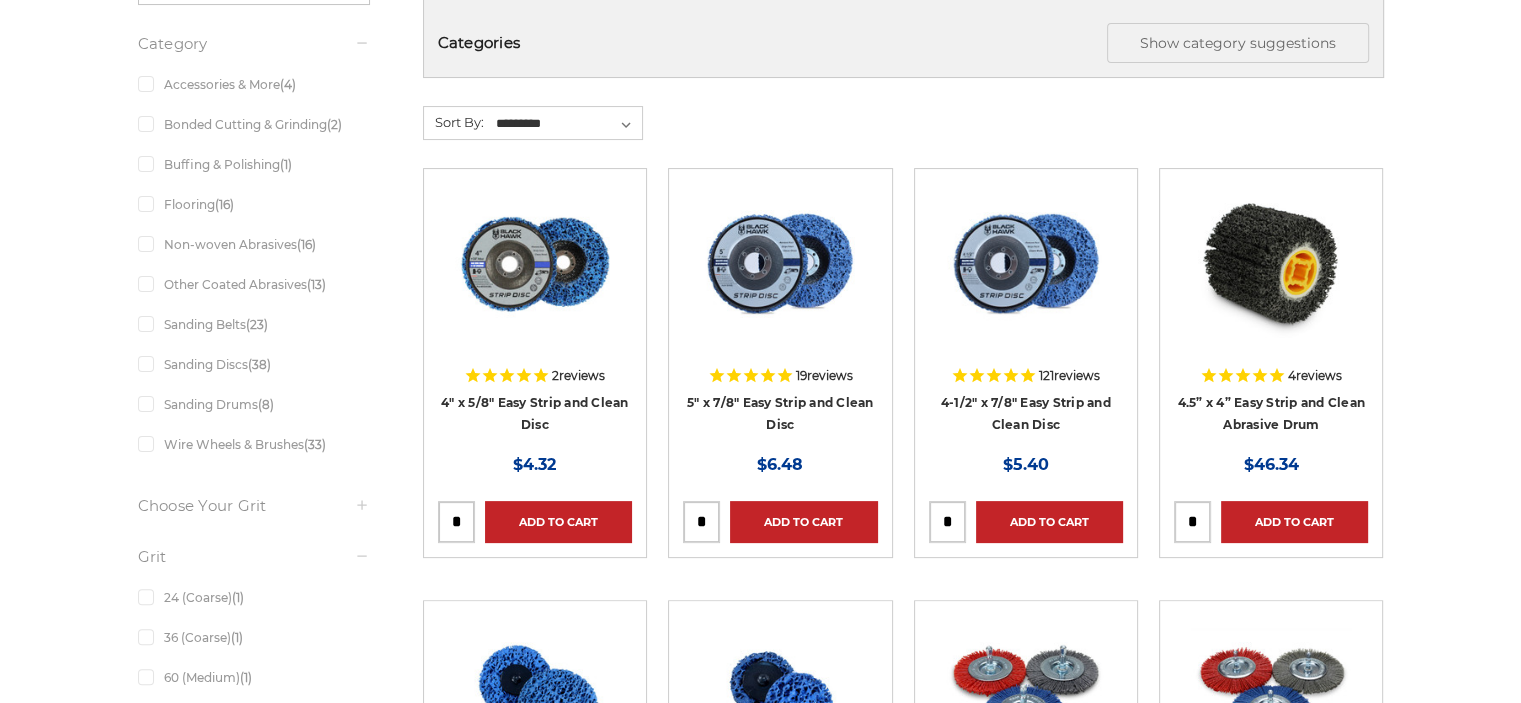 scroll, scrollTop: 400, scrollLeft: 0, axis: vertical 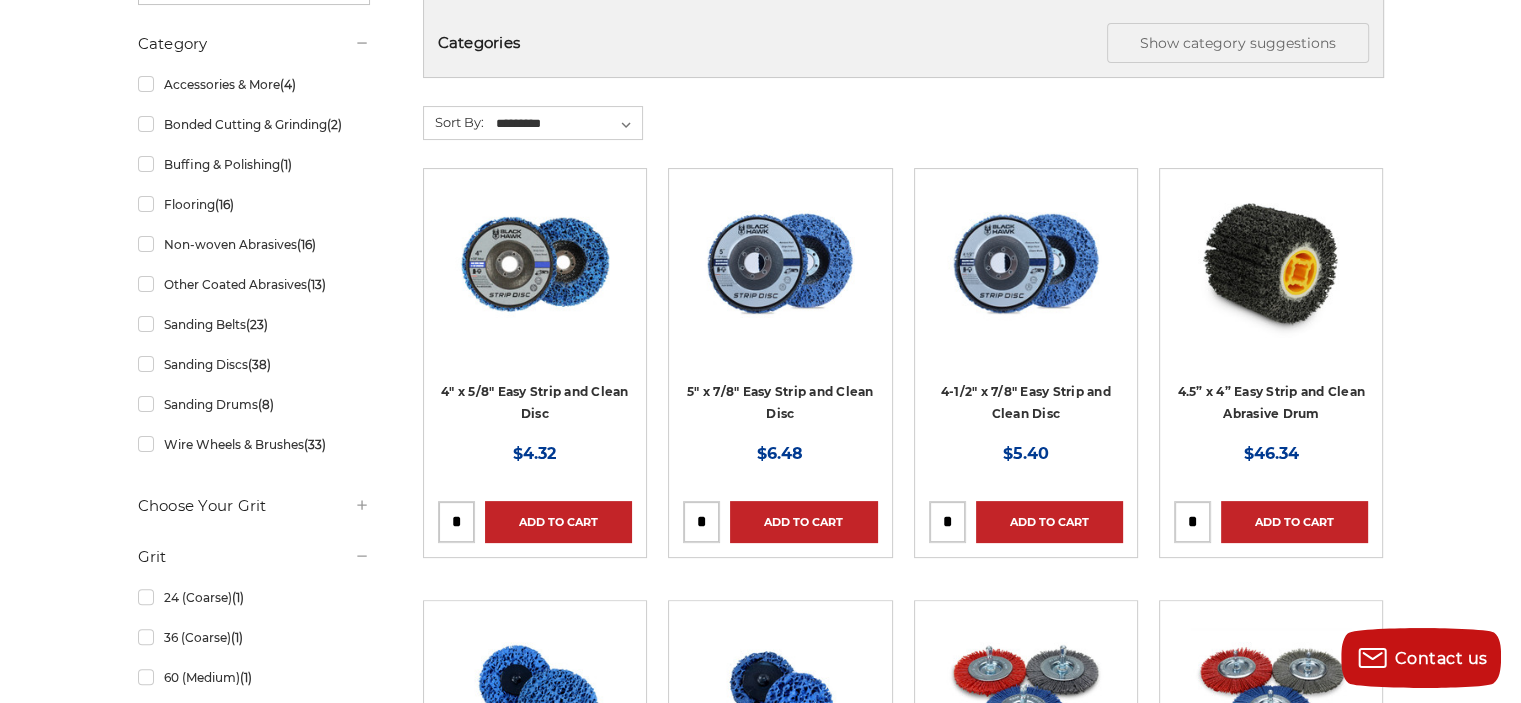 click on "4-1/2" x 7/8" Easy Strip and Clean Disc" at bounding box center (1026, 408) 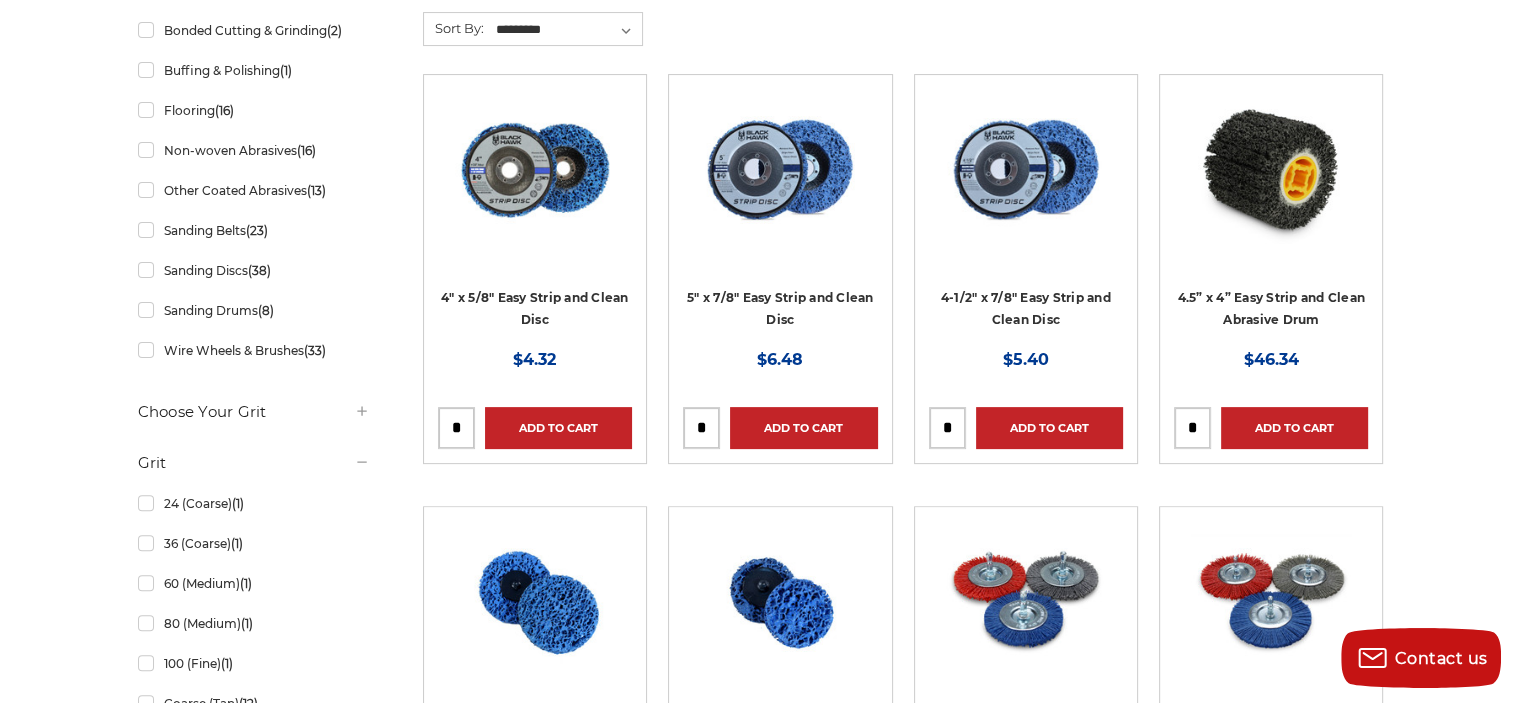 scroll, scrollTop: 600, scrollLeft: 0, axis: vertical 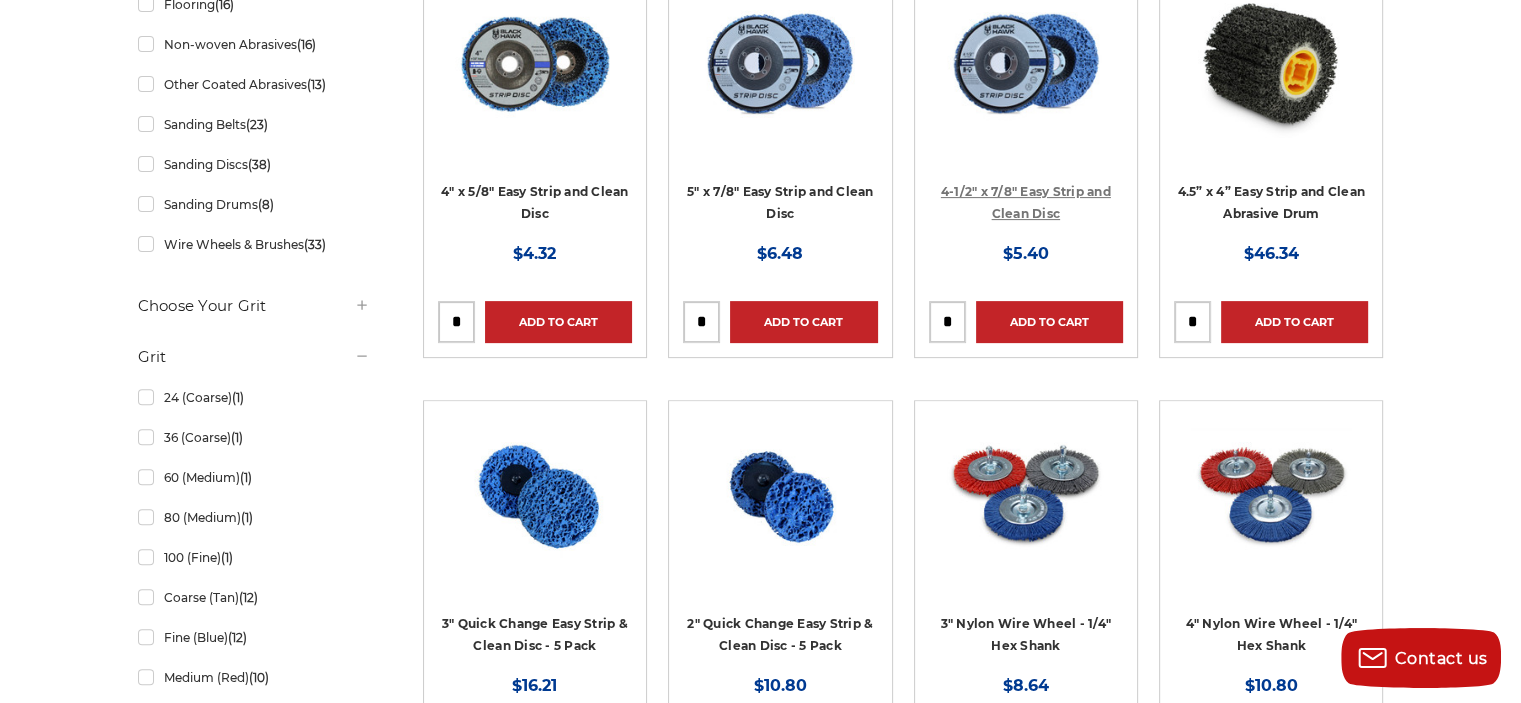 click on "4-1/2" x 7/8" Easy Strip and Clean Disc" at bounding box center [1026, 203] 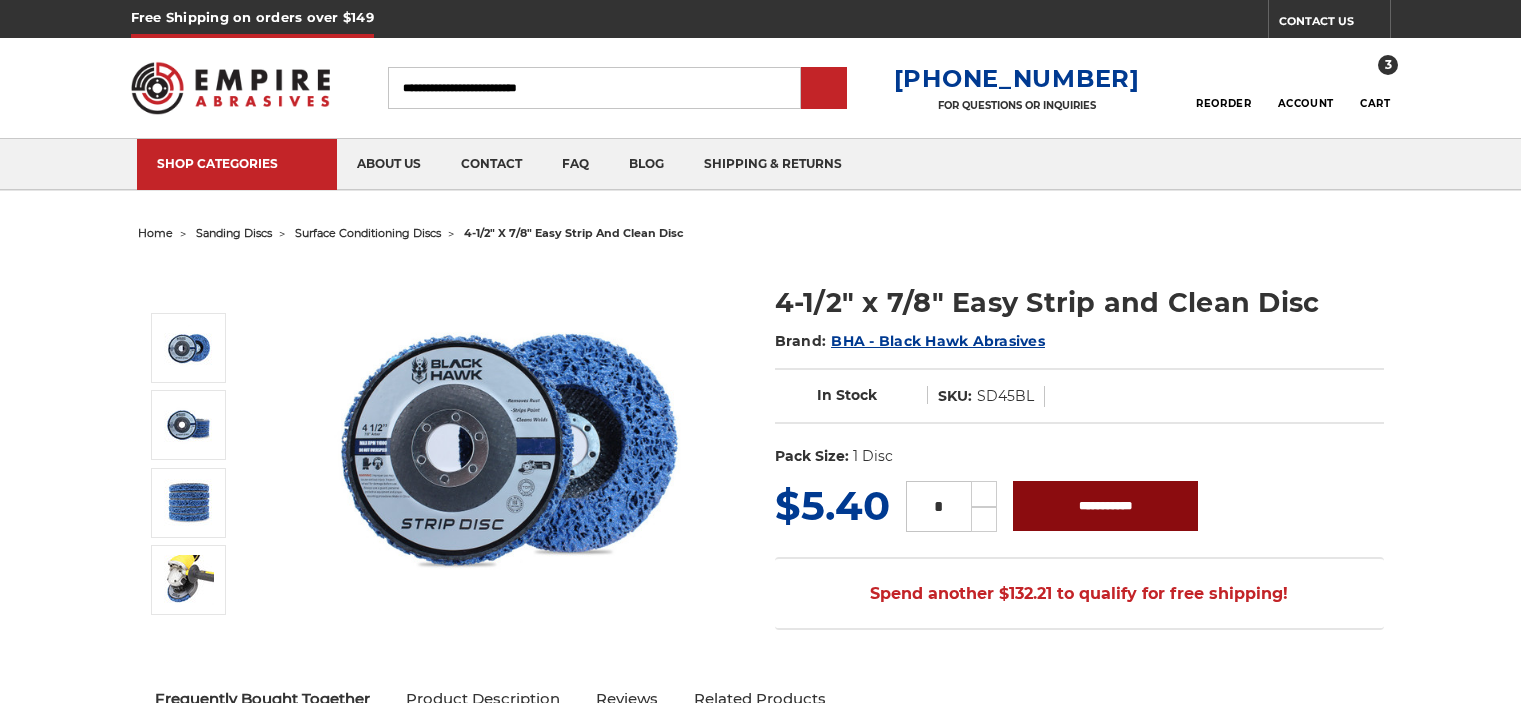 scroll, scrollTop: 0, scrollLeft: 0, axis: both 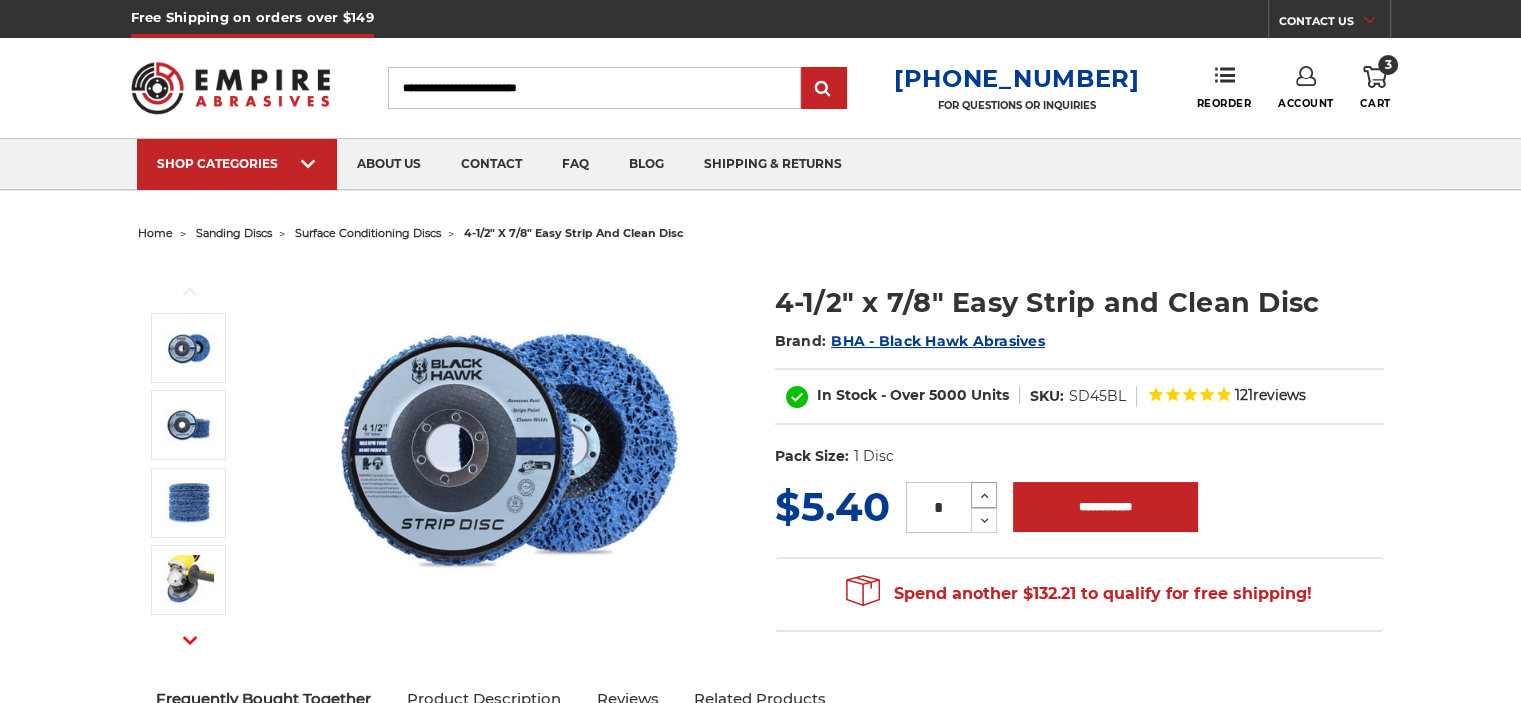 click 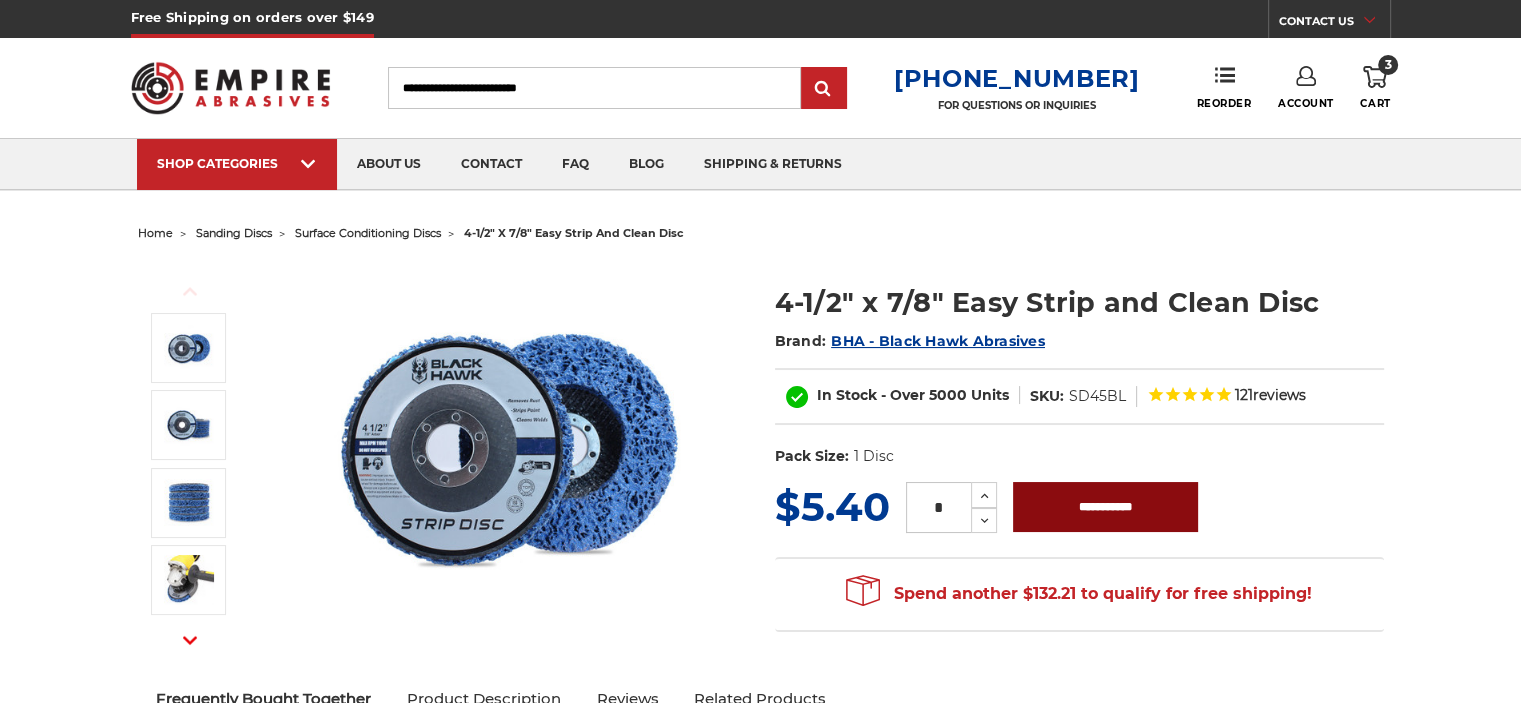 click on "**********" at bounding box center [1105, 507] 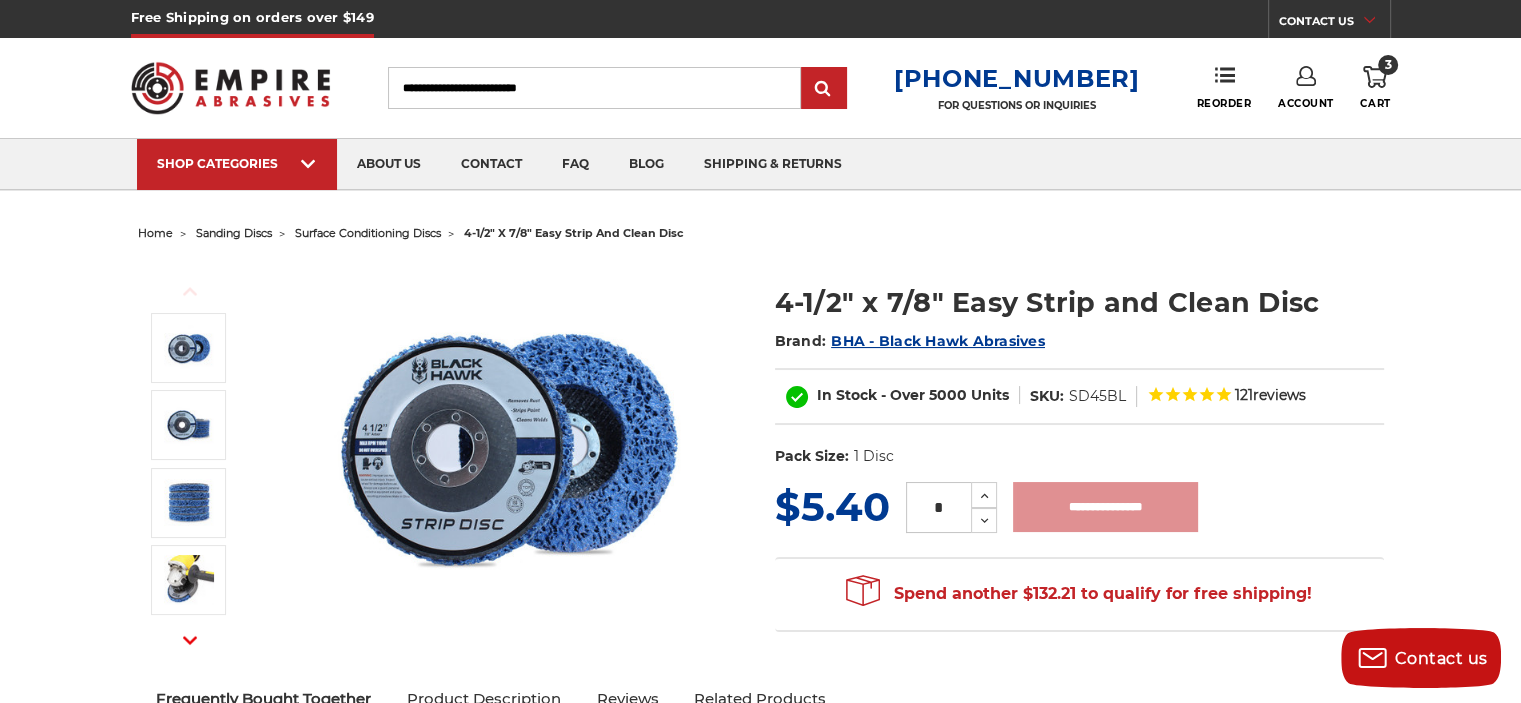 type on "**********" 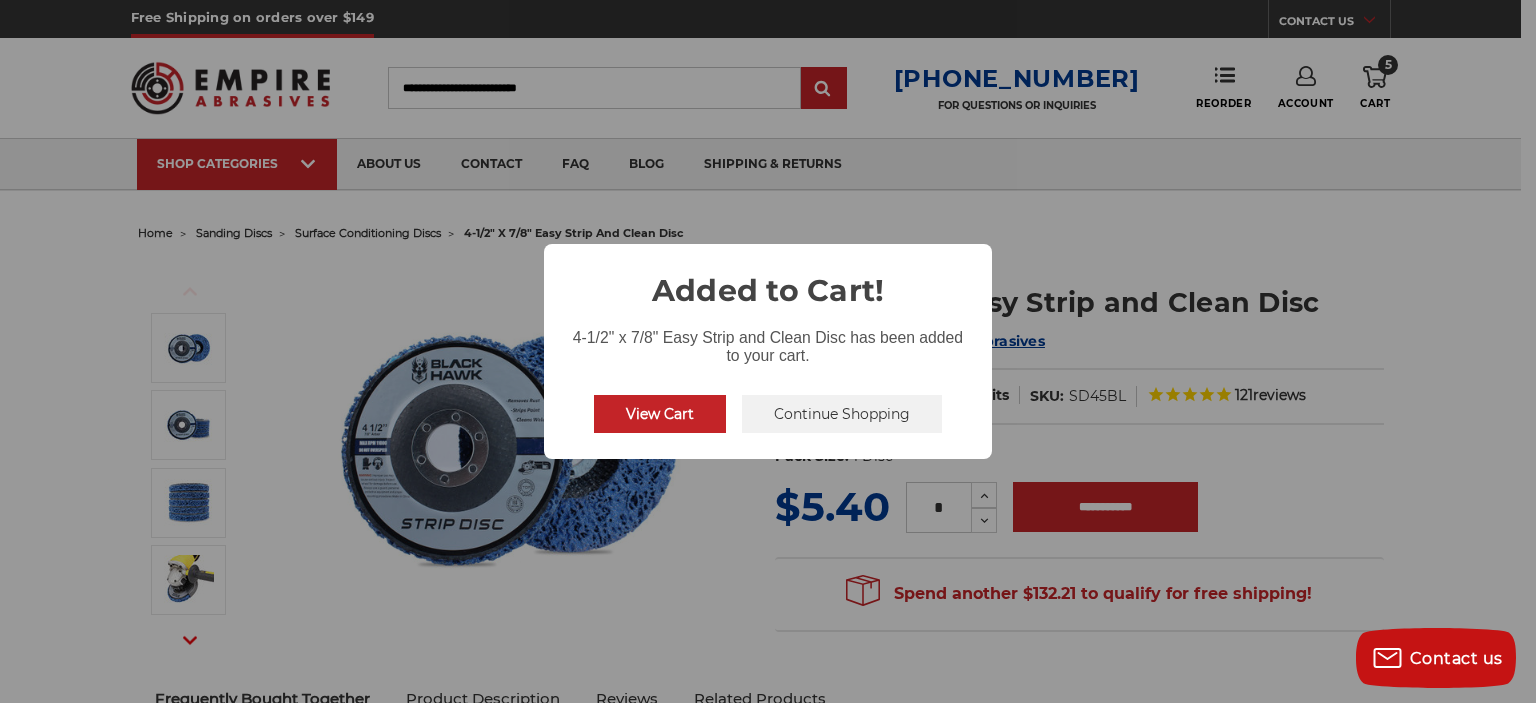 click on "View Cart" at bounding box center (660, 414) 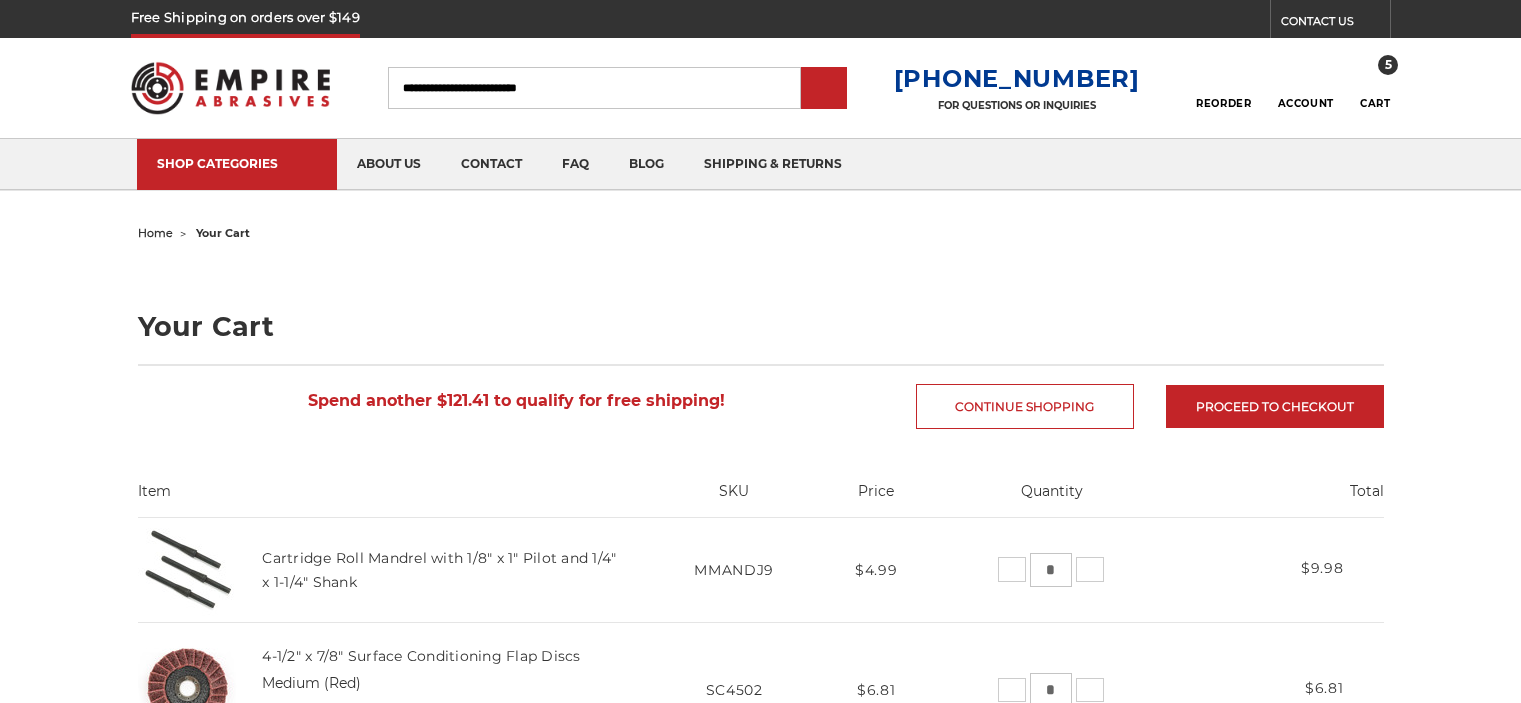 scroll, scrollTop: 0, scrollLeft: 0, axis: both 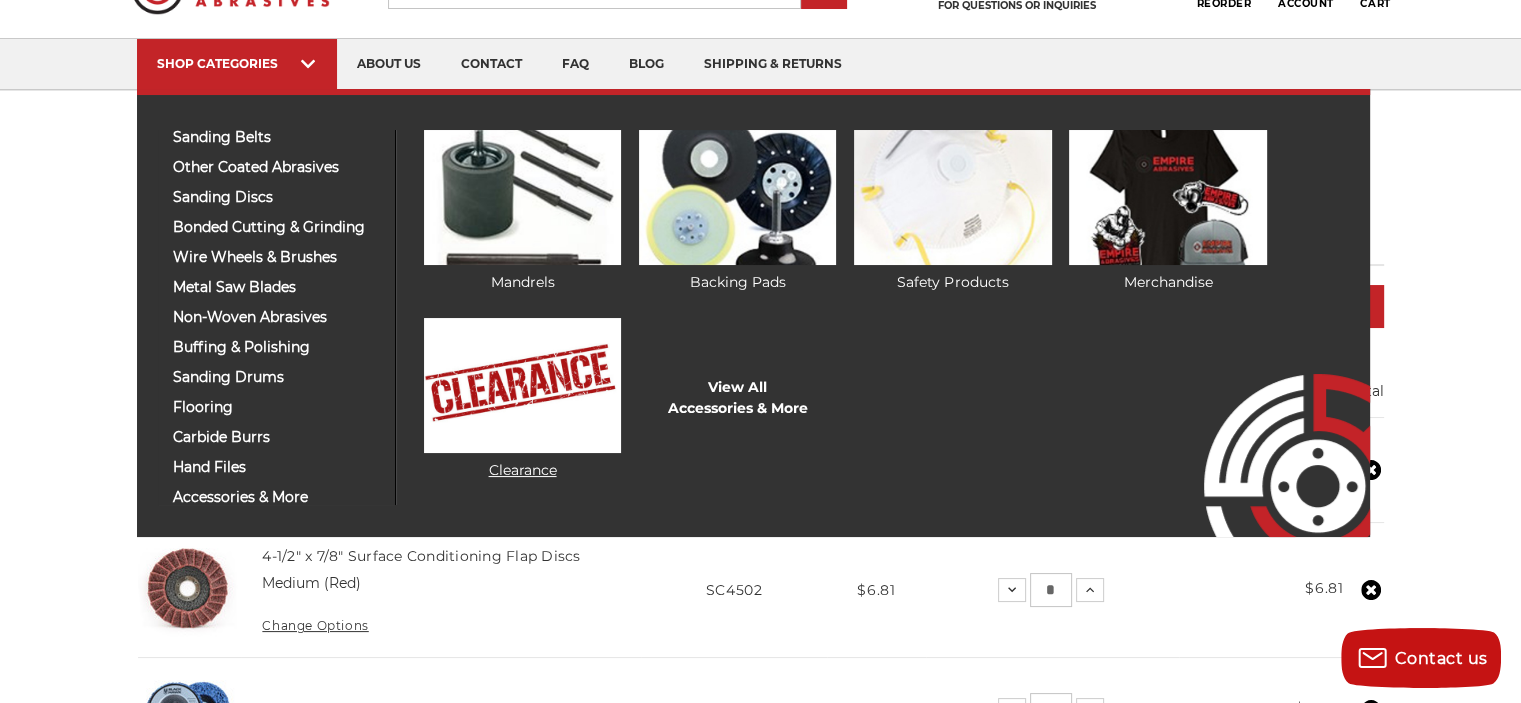 click at bounding box center (522, 385) 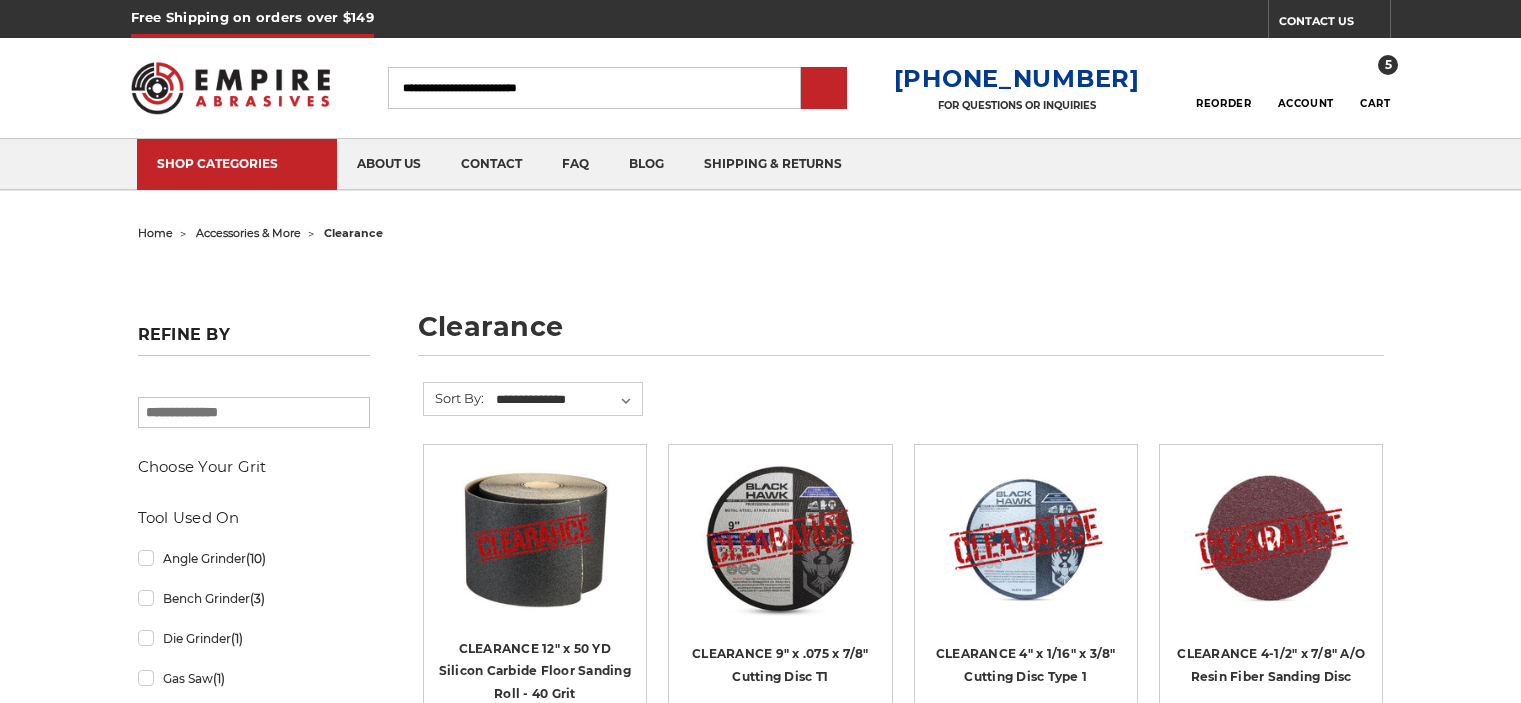scroll, scrollTop: 0, scrollLeft: 0, axis: both 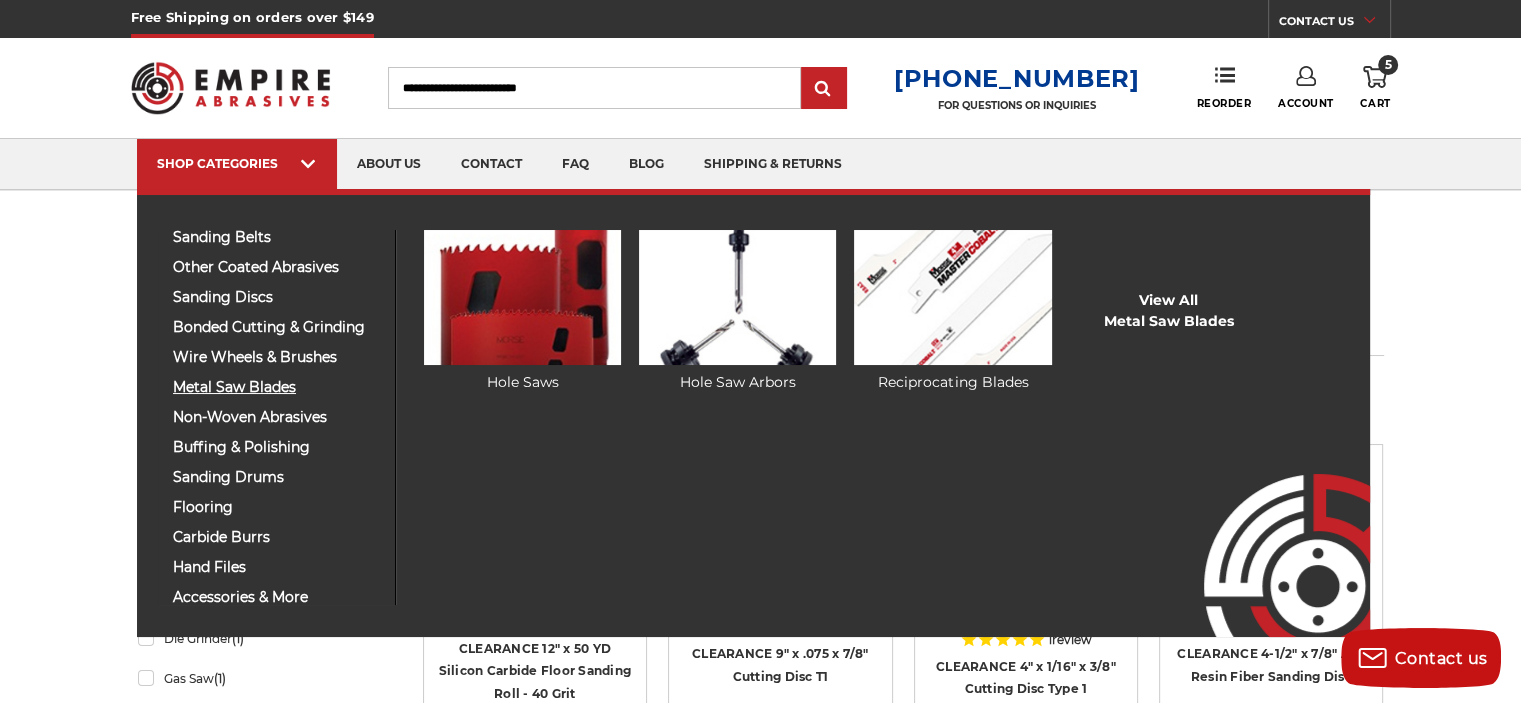 click on "metal saw blades" at bounding box center [276, 387] 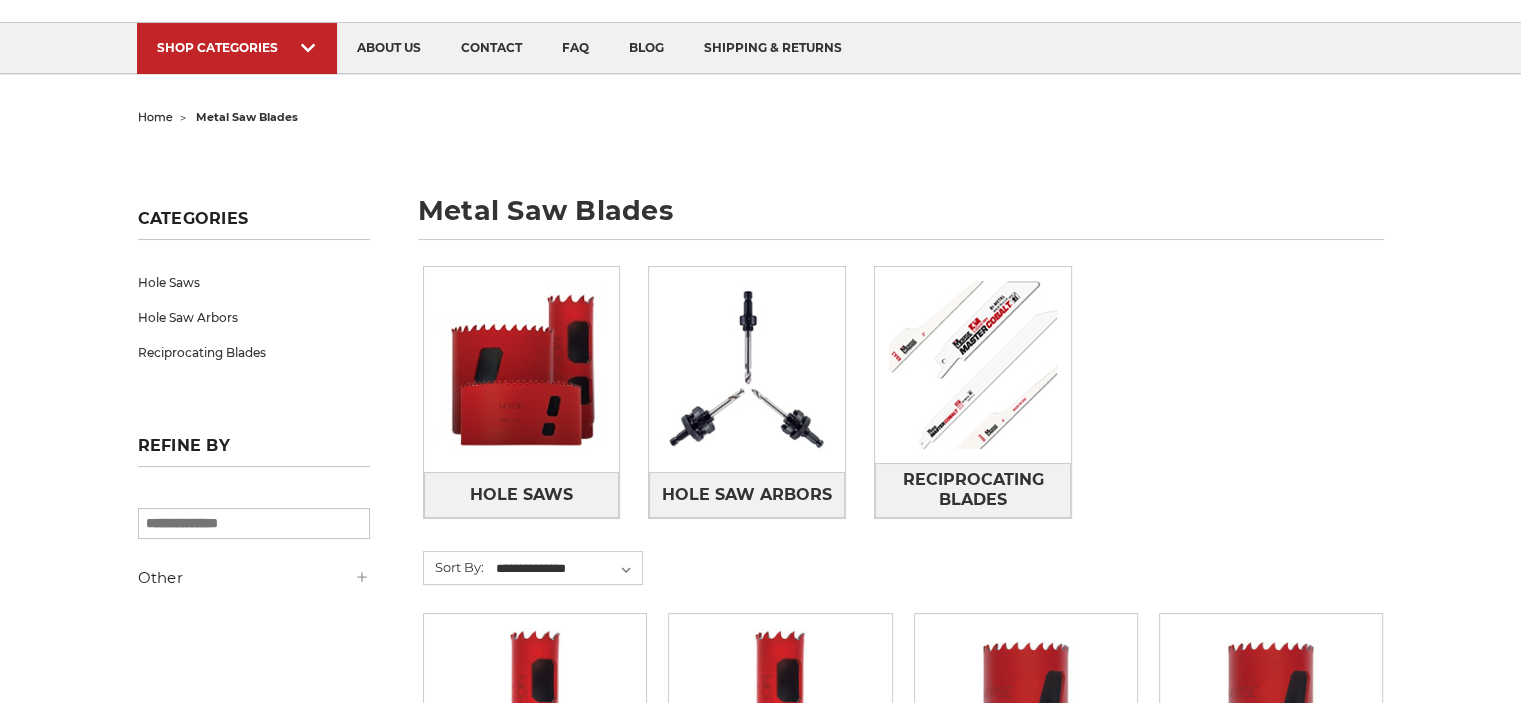 scroll, scrollTop: 300, scrollLeft: 0, axis: vertical 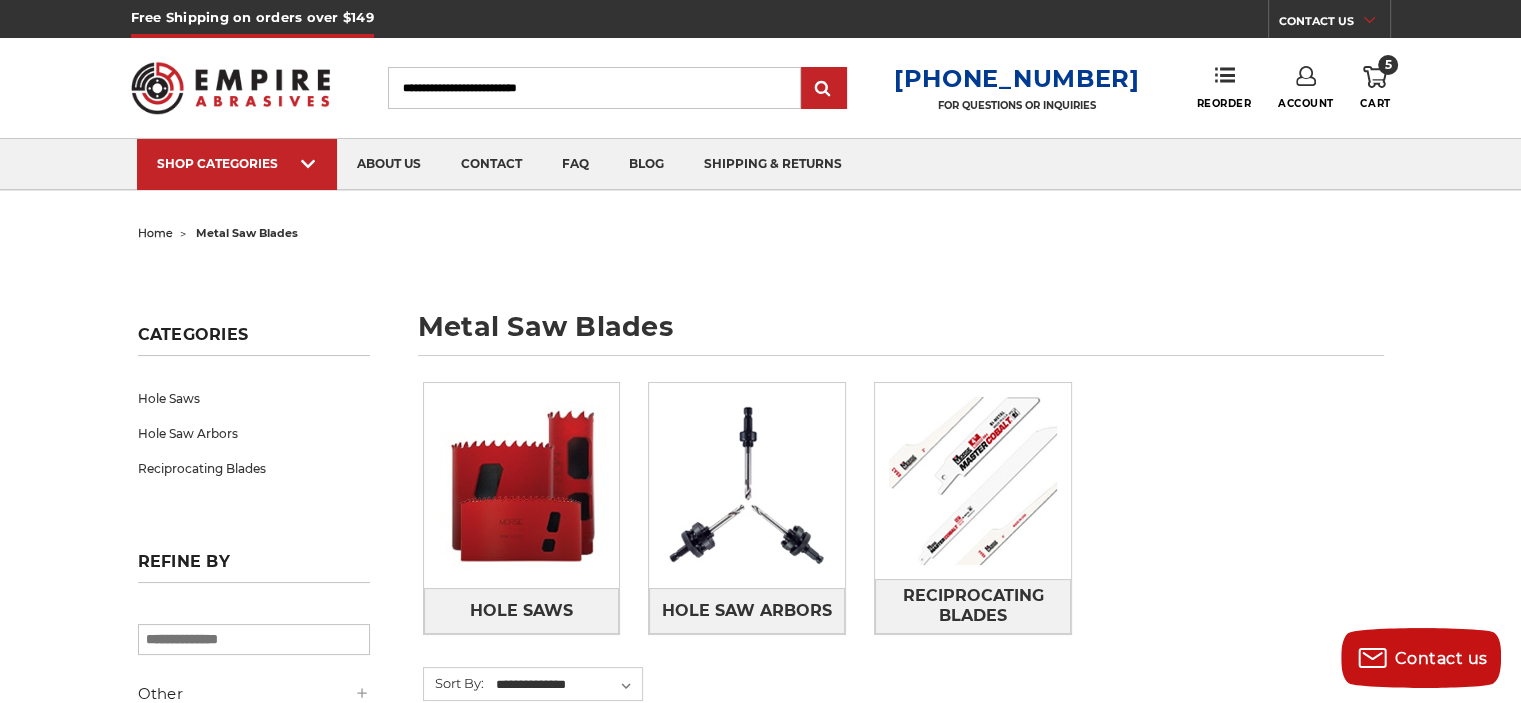 click 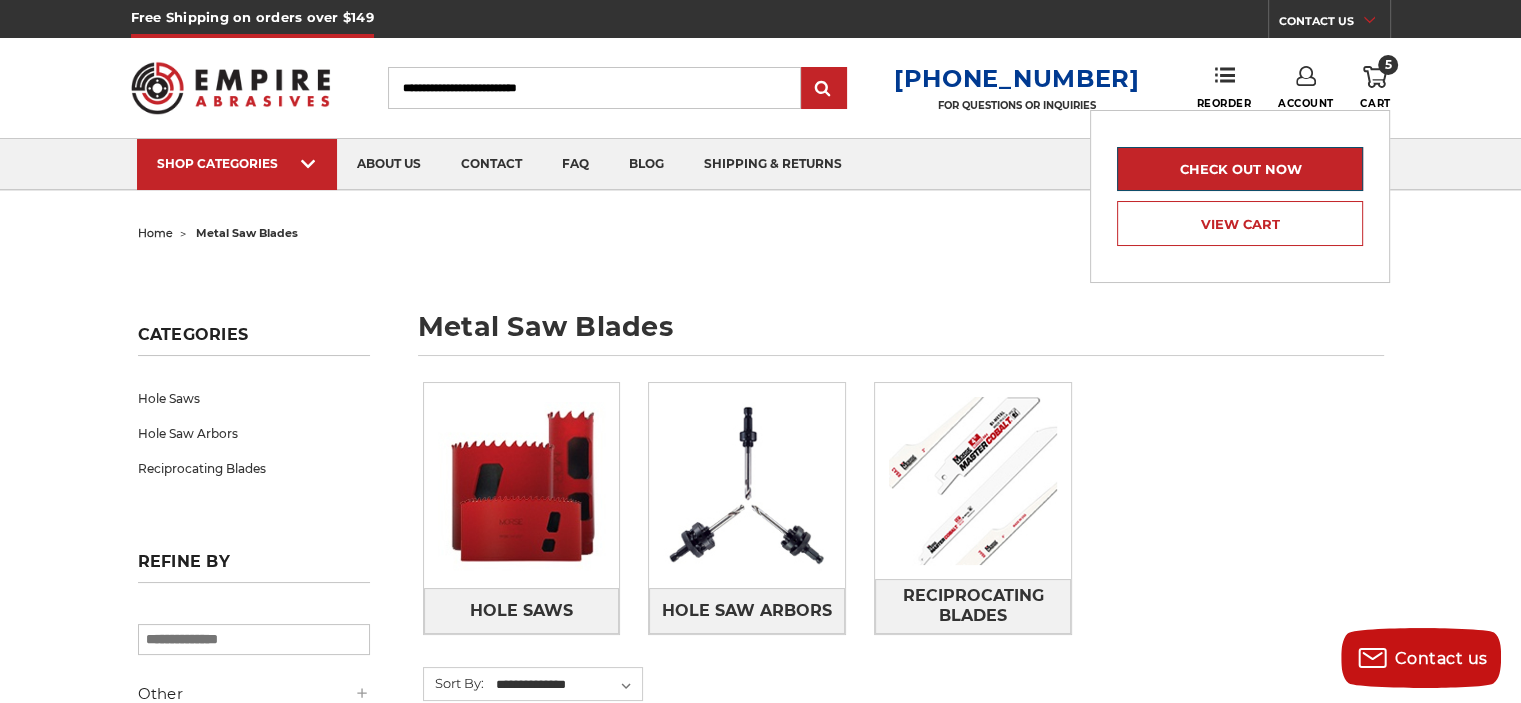 click on "Check out now" at bounding box center [1240, 169] 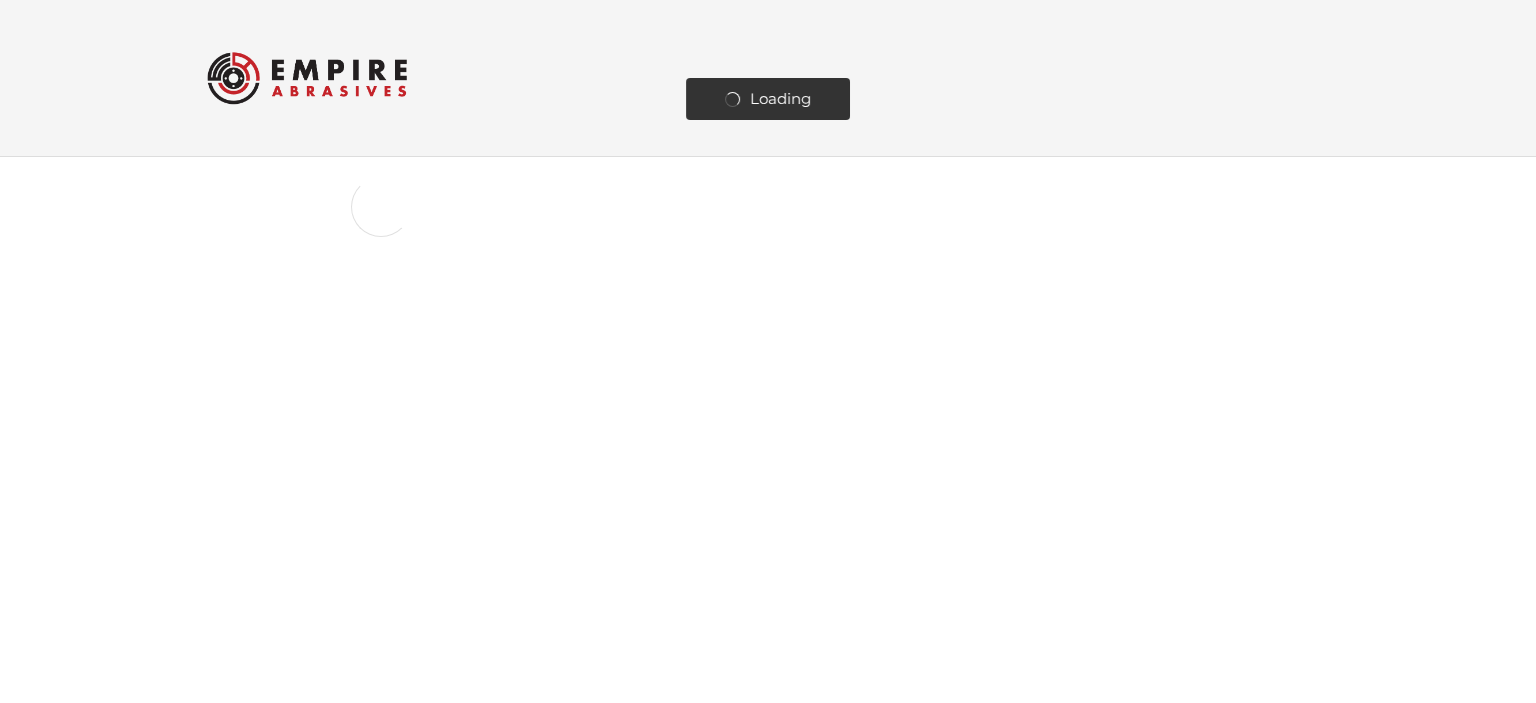 scroll, scrollTop: 0, scrollLeft: 0, axis: both 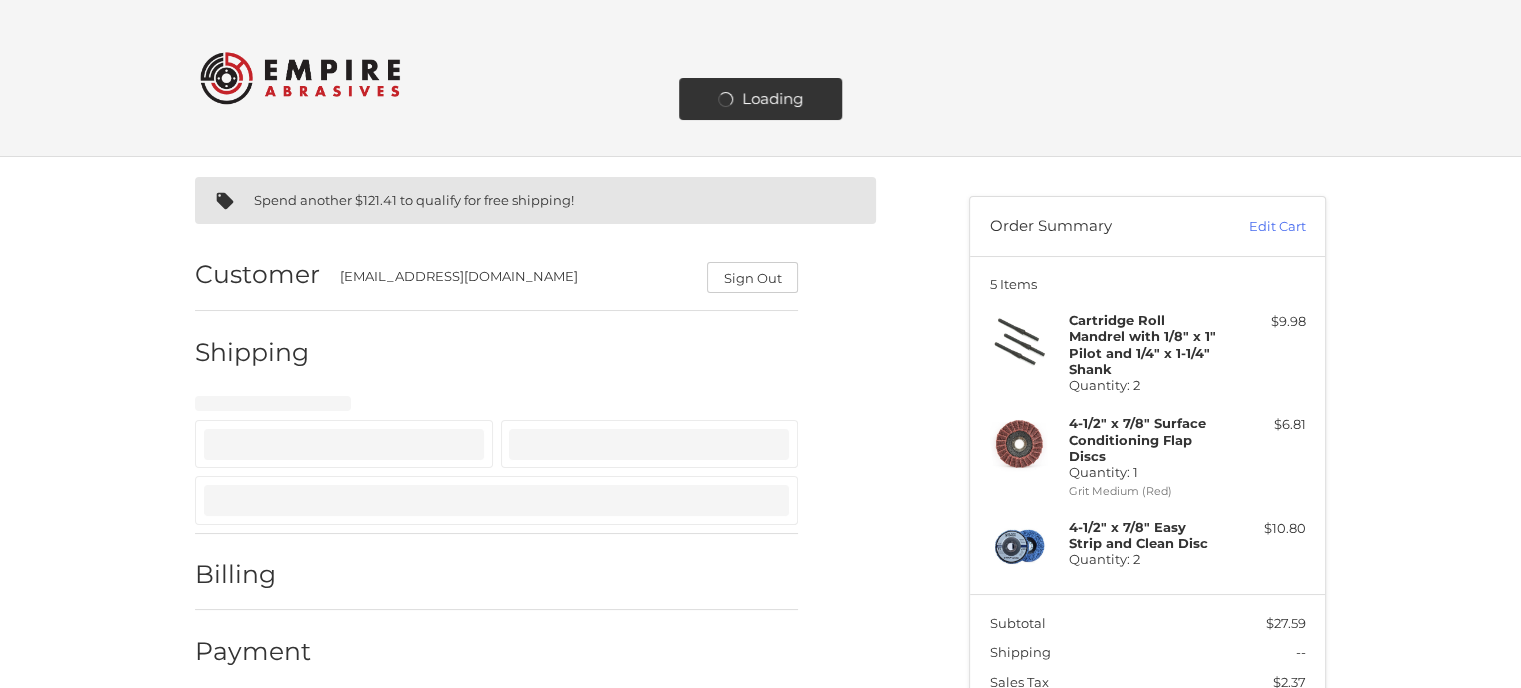 select on "**" 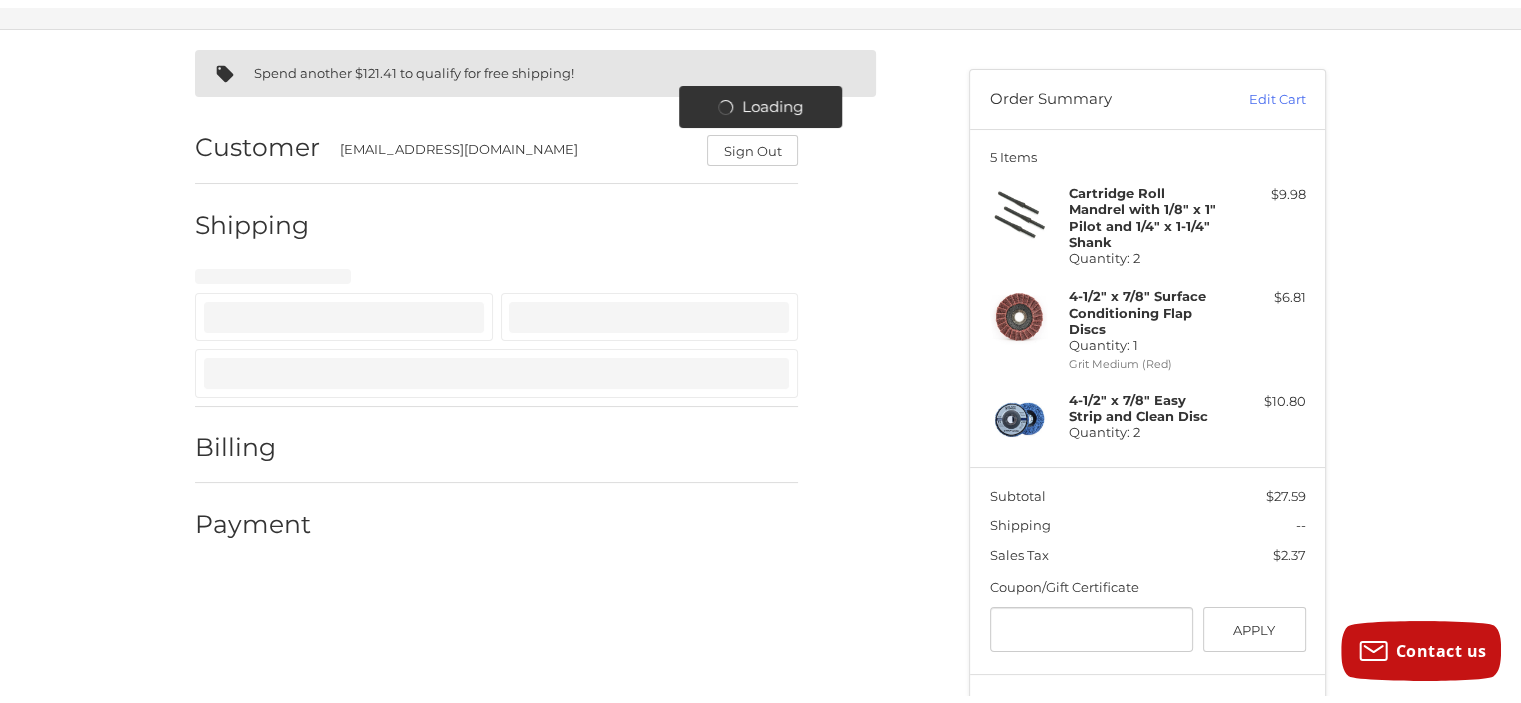 scroll, scrollTop: 169, scrollLeft: 0, axis: vertical 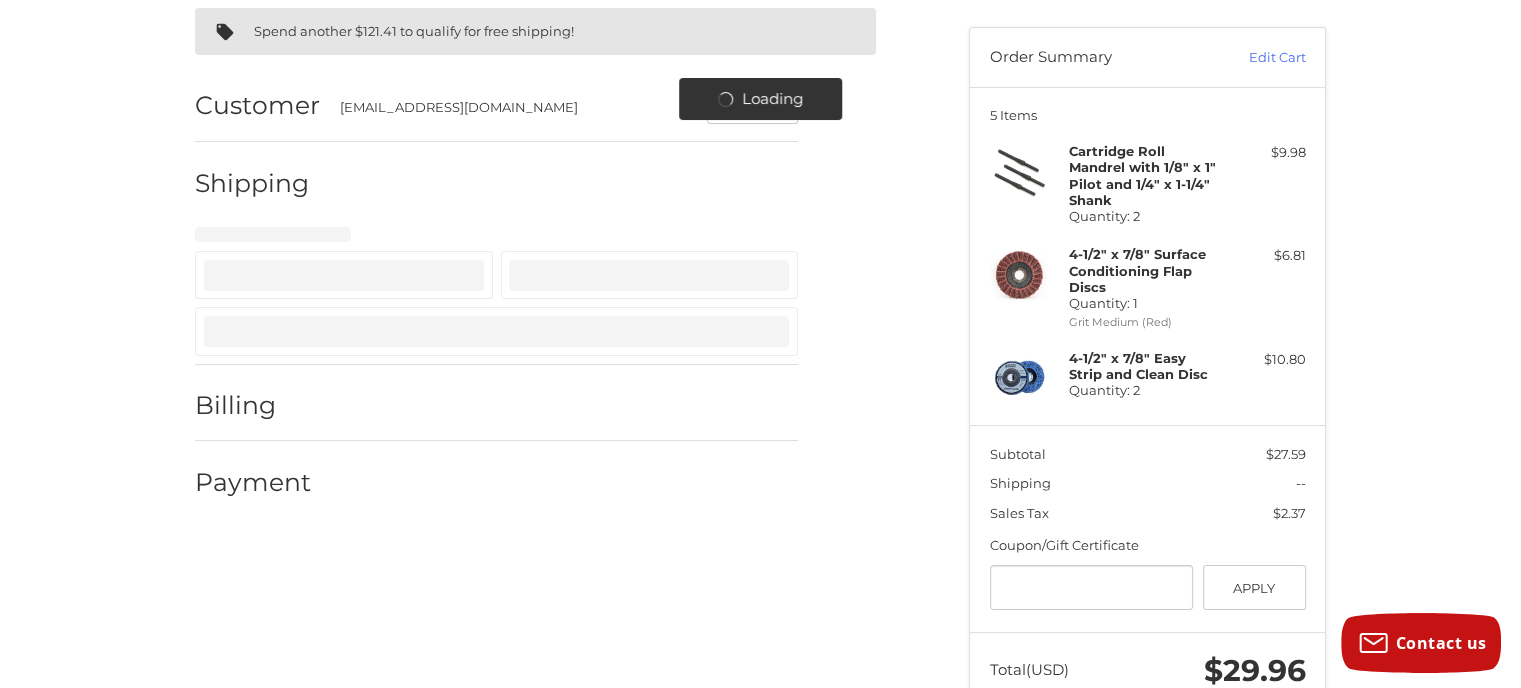 select on "**" 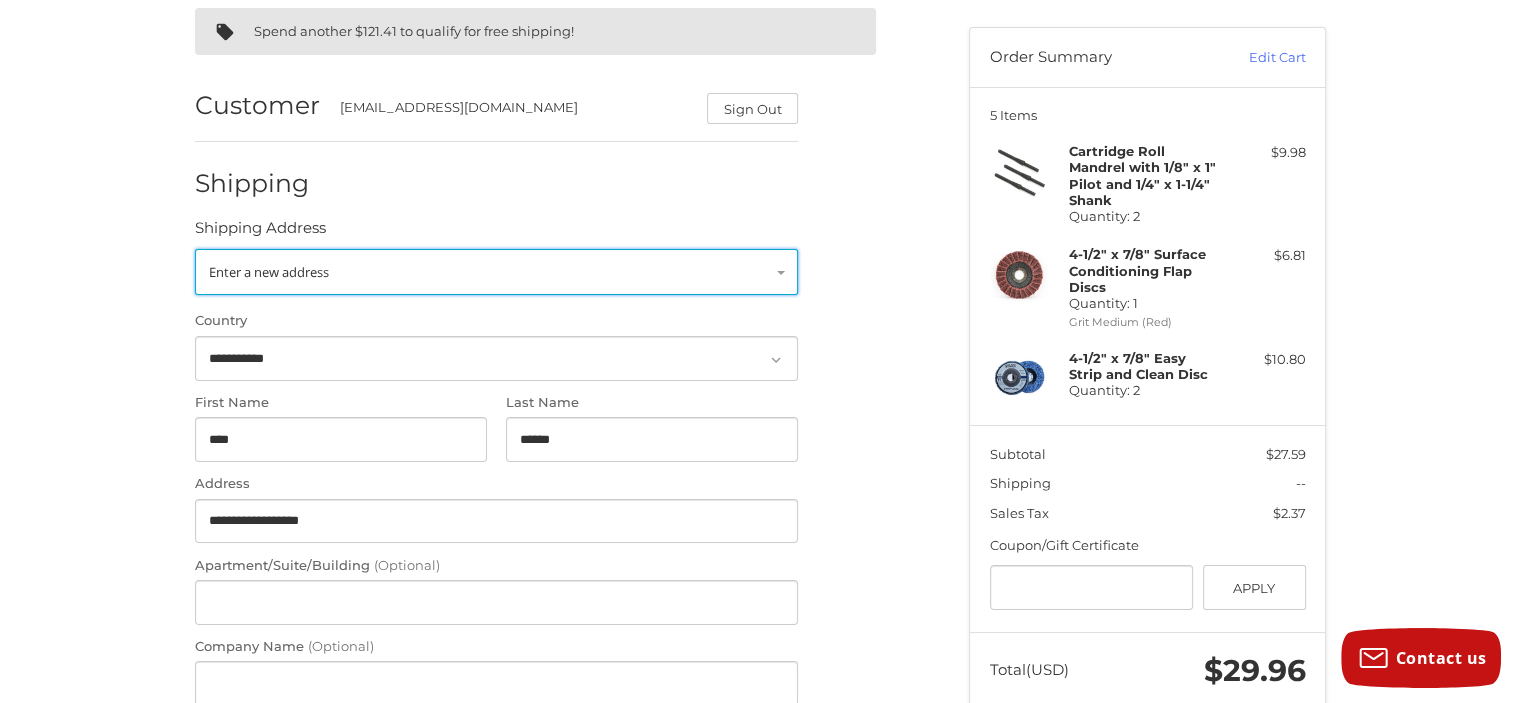 click on "Enter a new address" at bounding box center [496, 272] 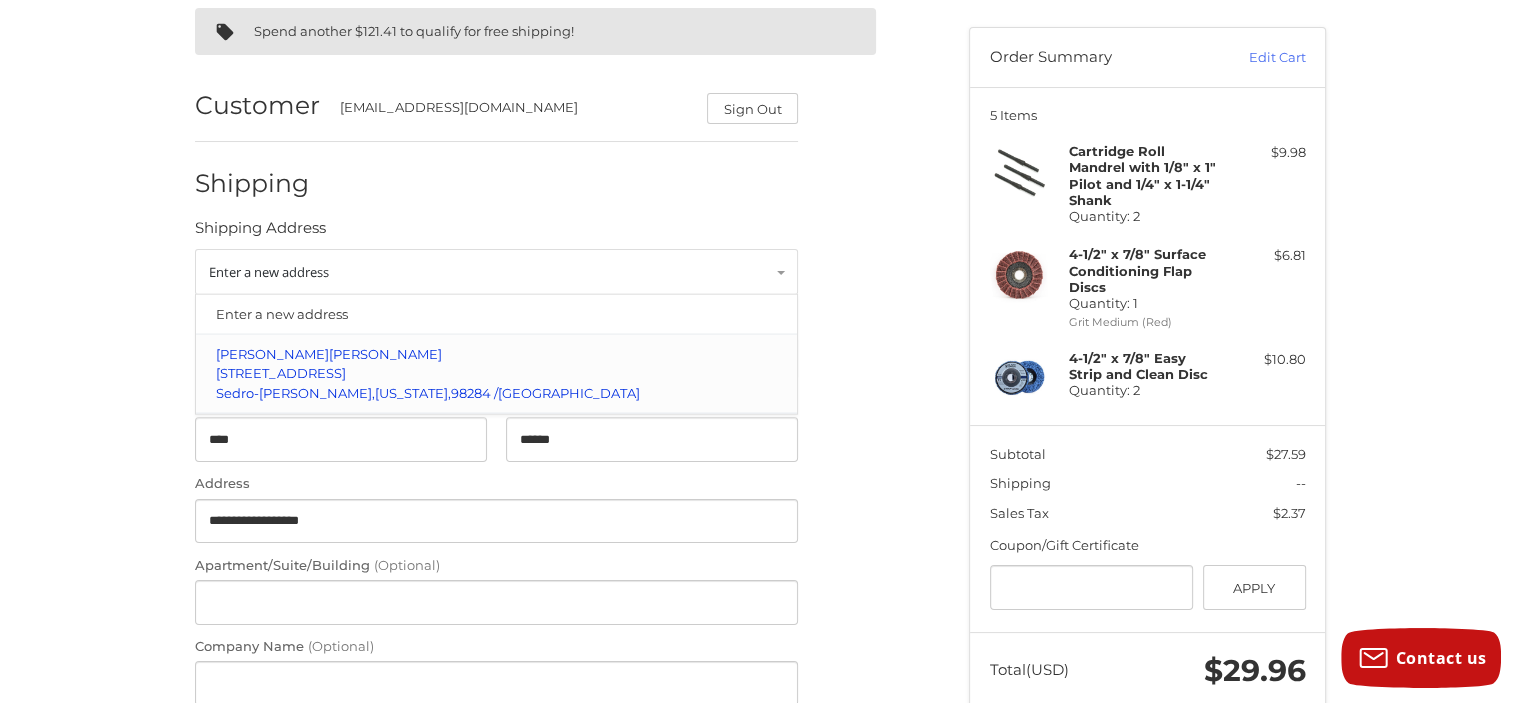 click on "[STREET_ADDRESS]" at bounding box center (281, 373) 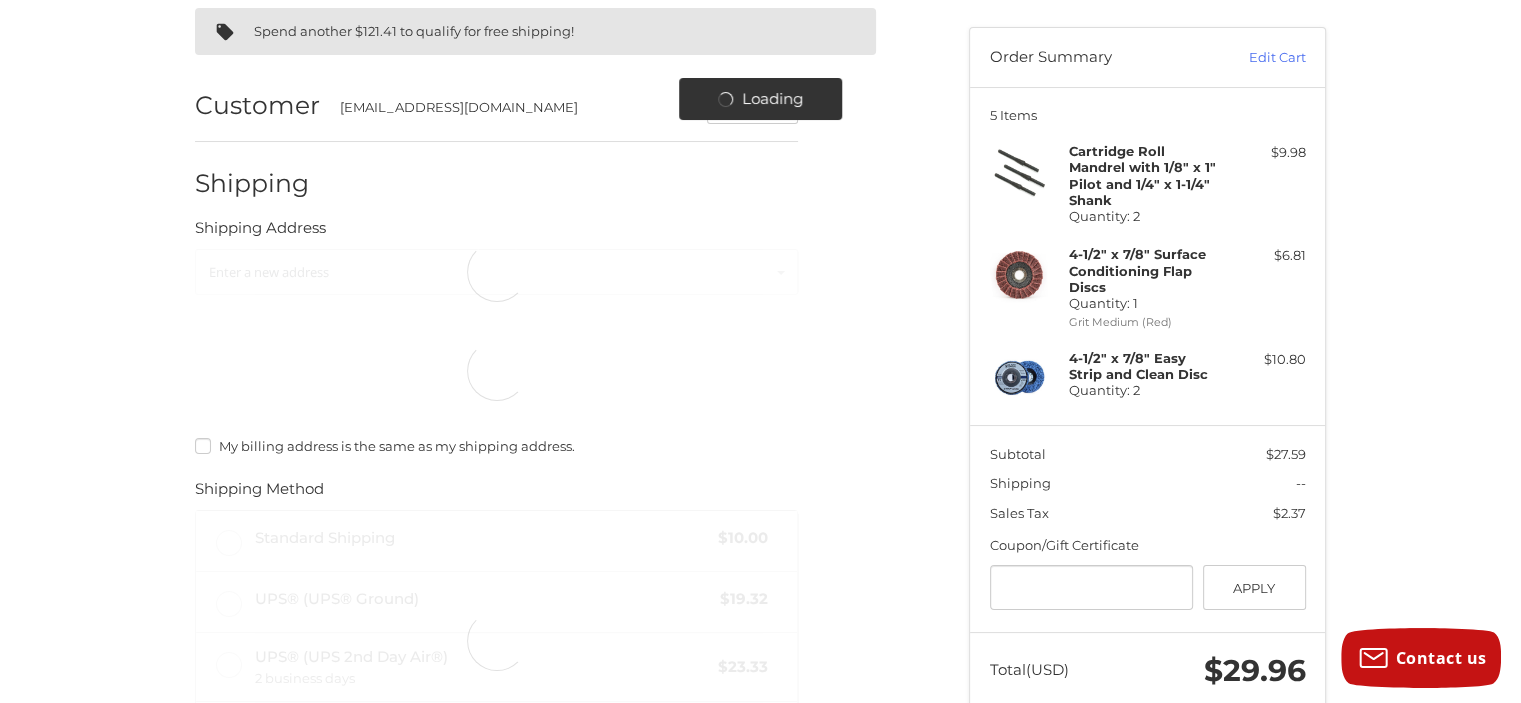 select on "**" 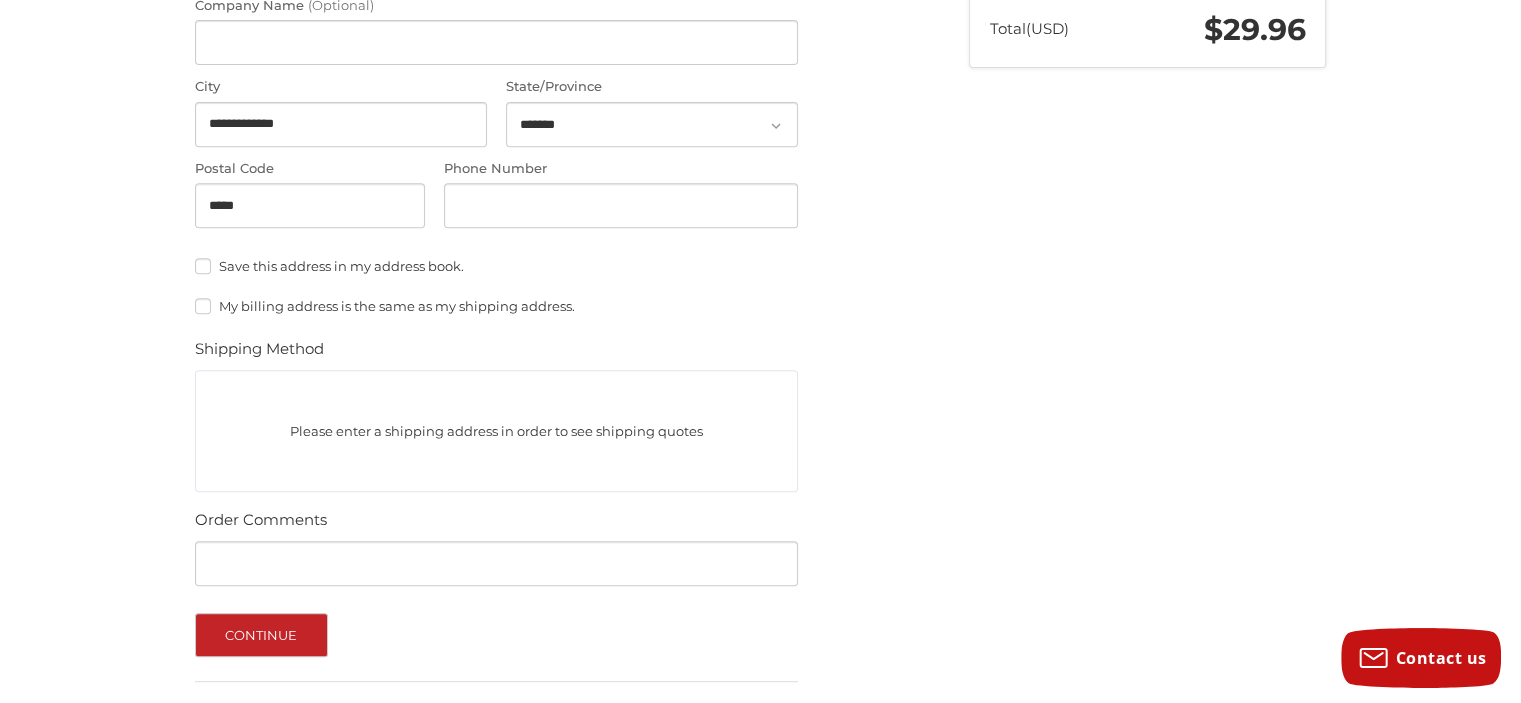scroll, scrollTop: 859, scrollLeft: 0, axis: vertical 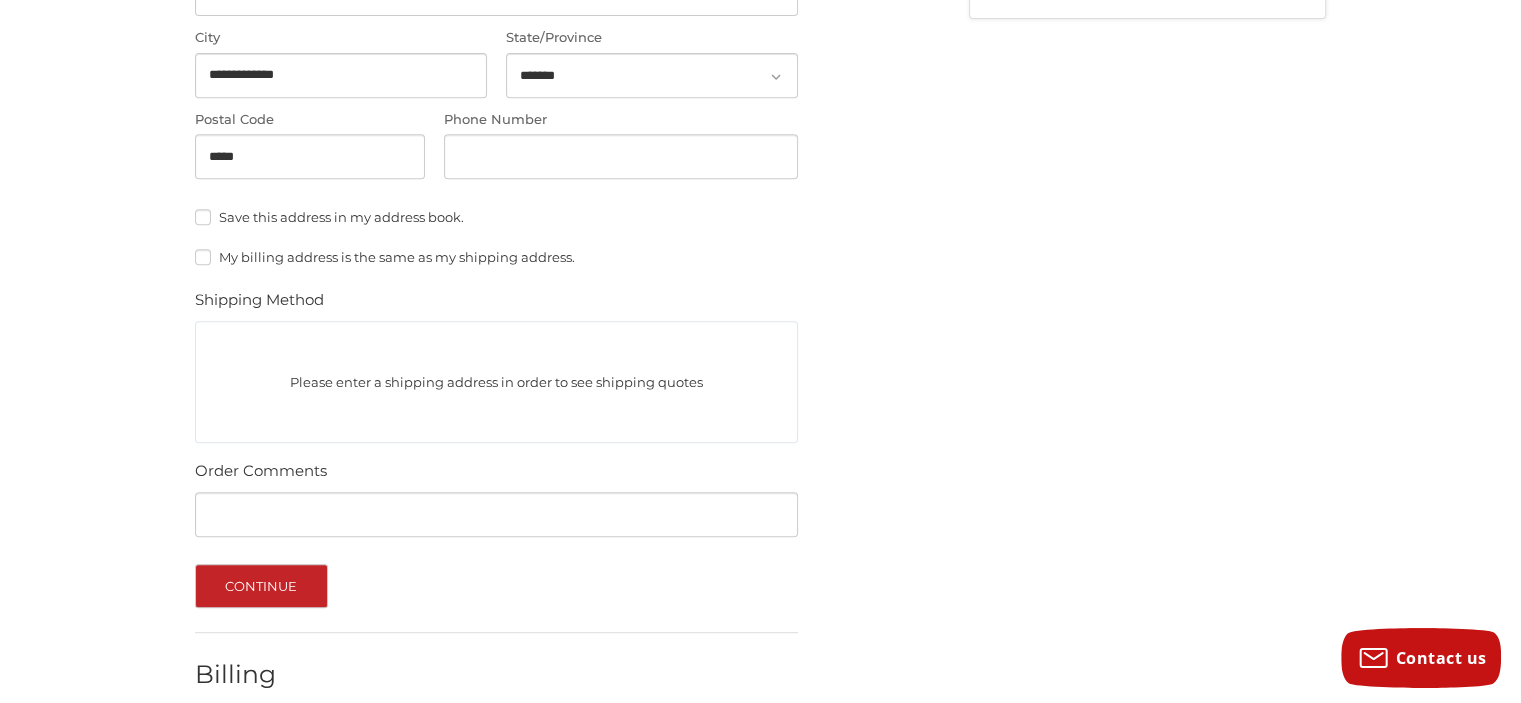 click on "Please enter a shipping address in order to see shipping quotes" at bounding box center (496, 382) 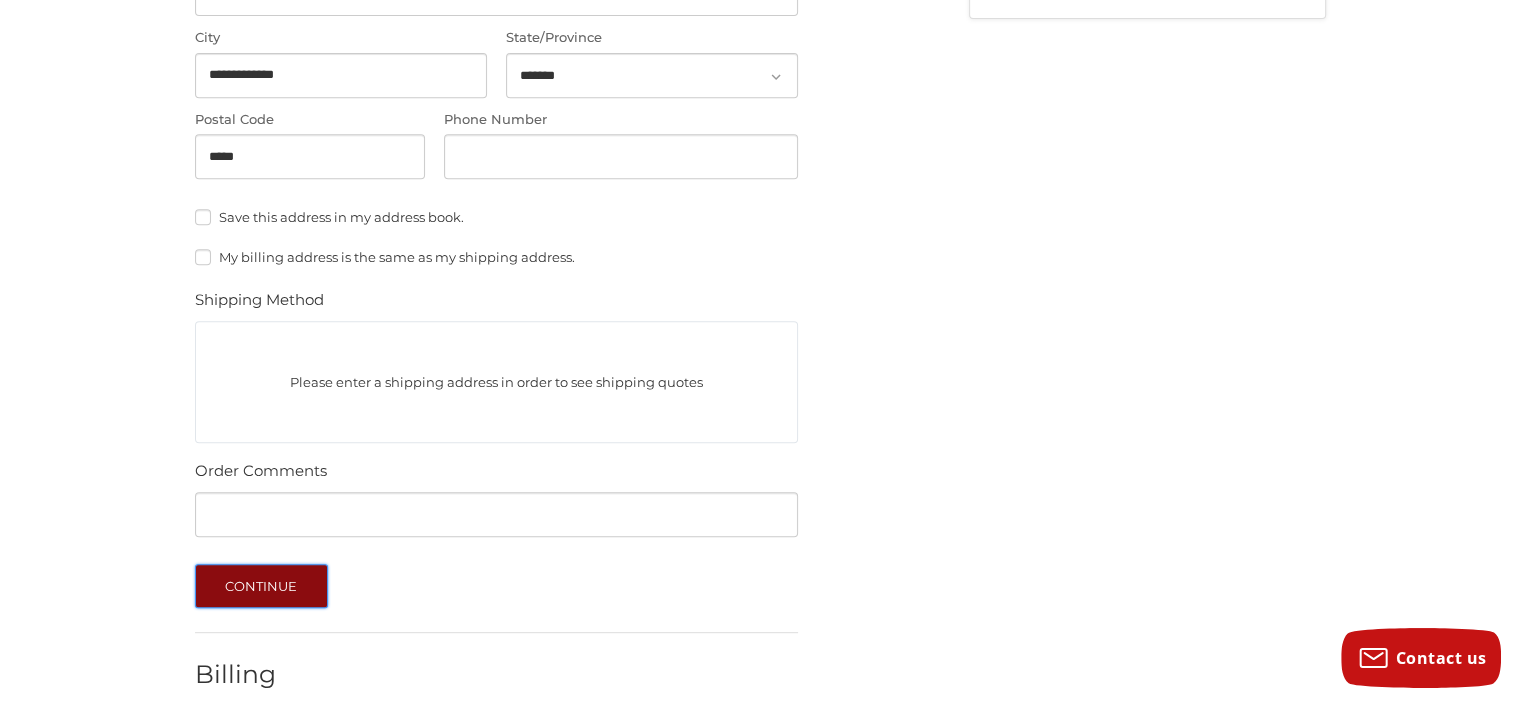 click on "Continue" at bounding box center [261, 586] 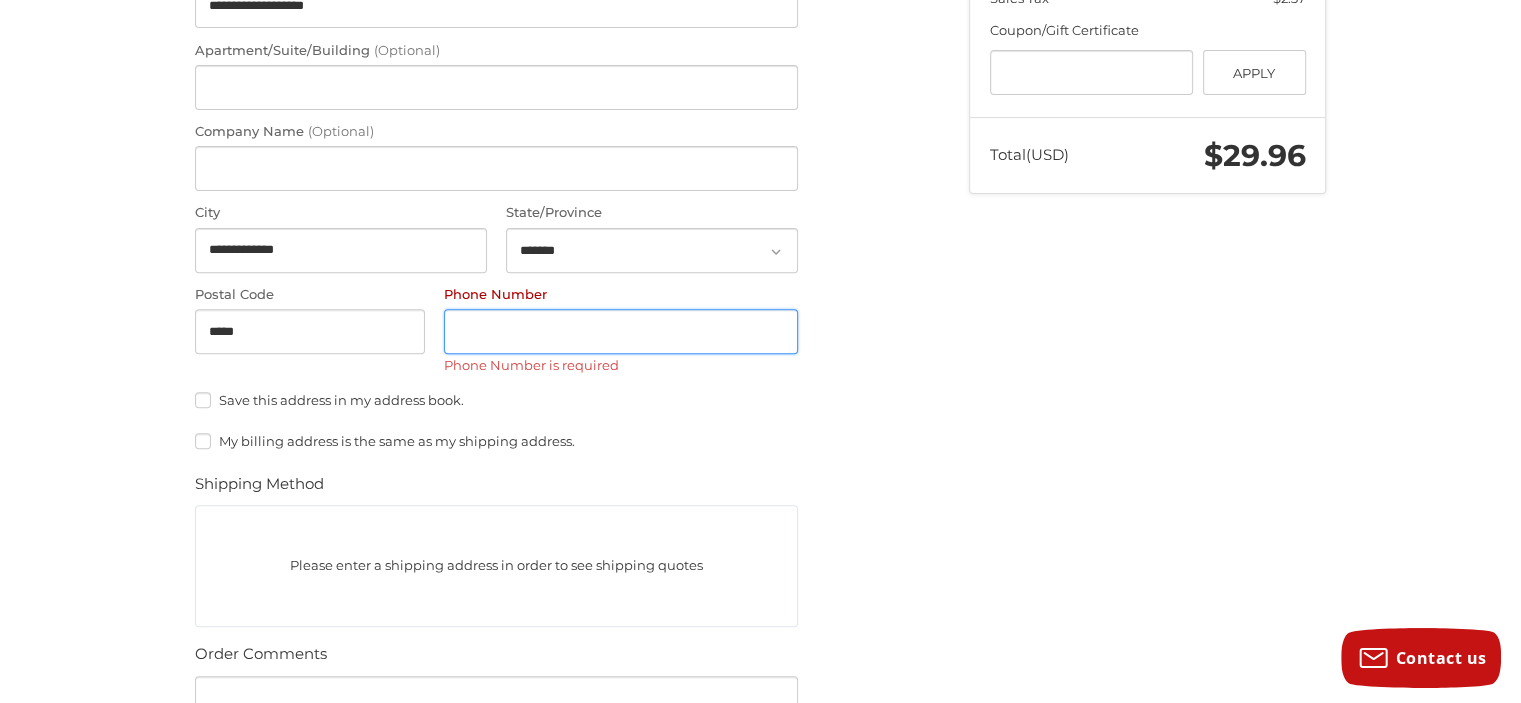 scroll, scrollTop: 660, scrollLeft: 0, axis: vertical 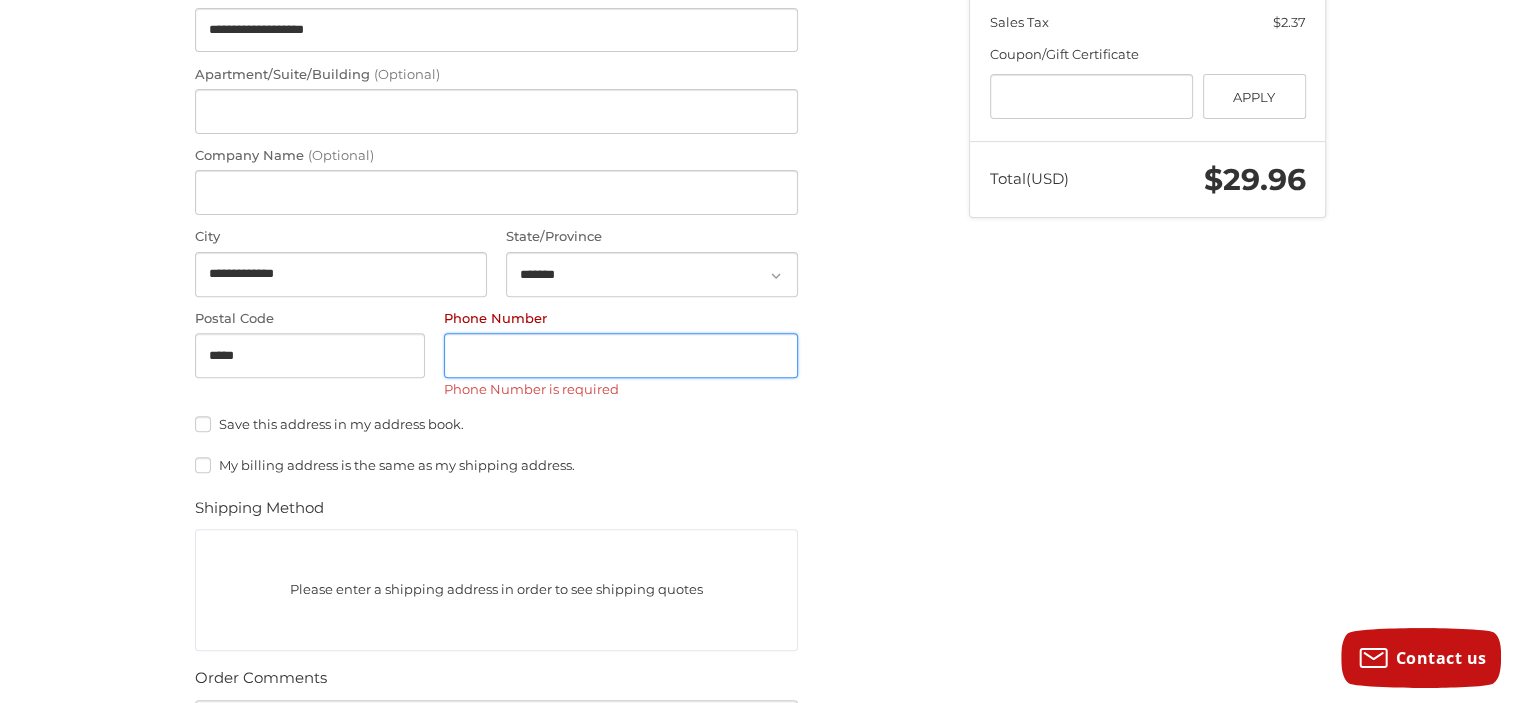 click on "Phone Number" at bounding box center (621, 355) 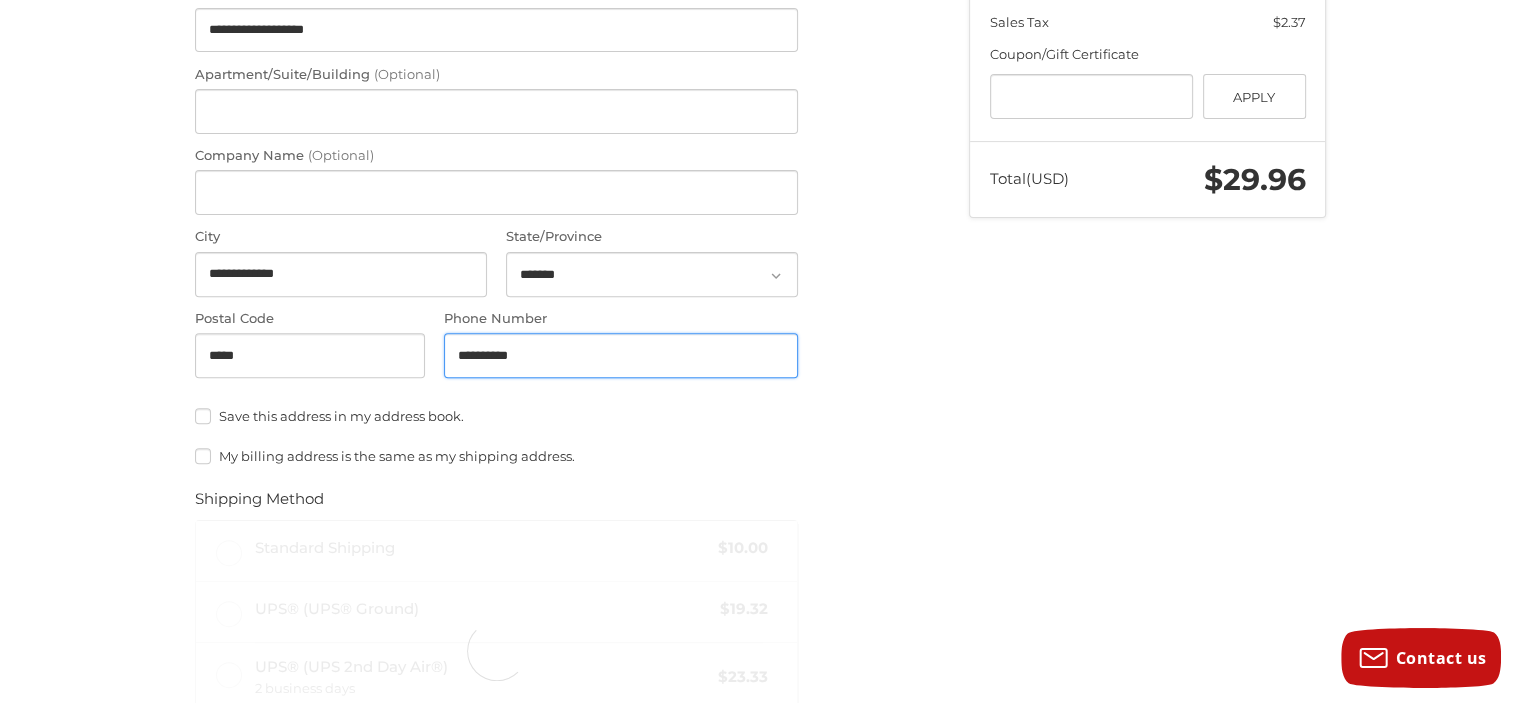 type on "**********" 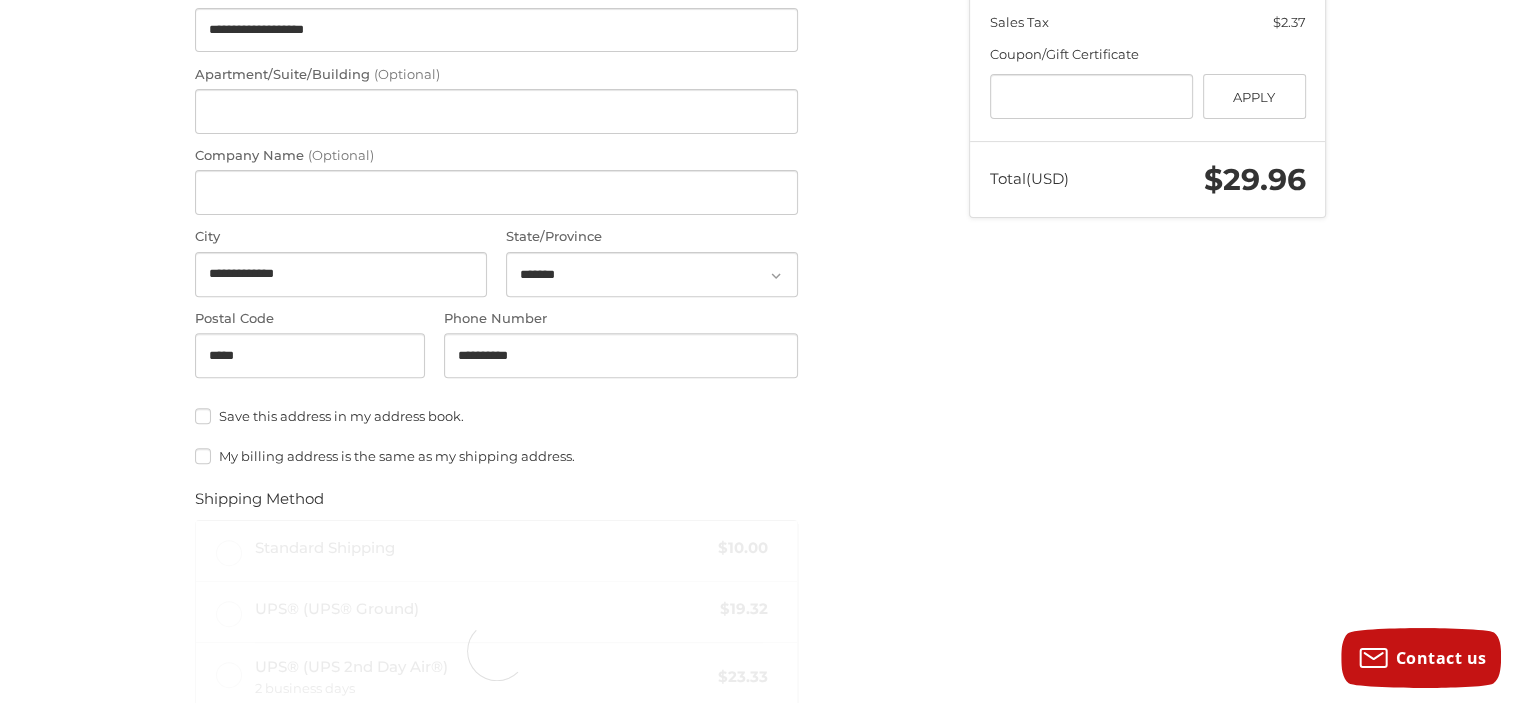 click on "**********" at bounding box center [496, 115] 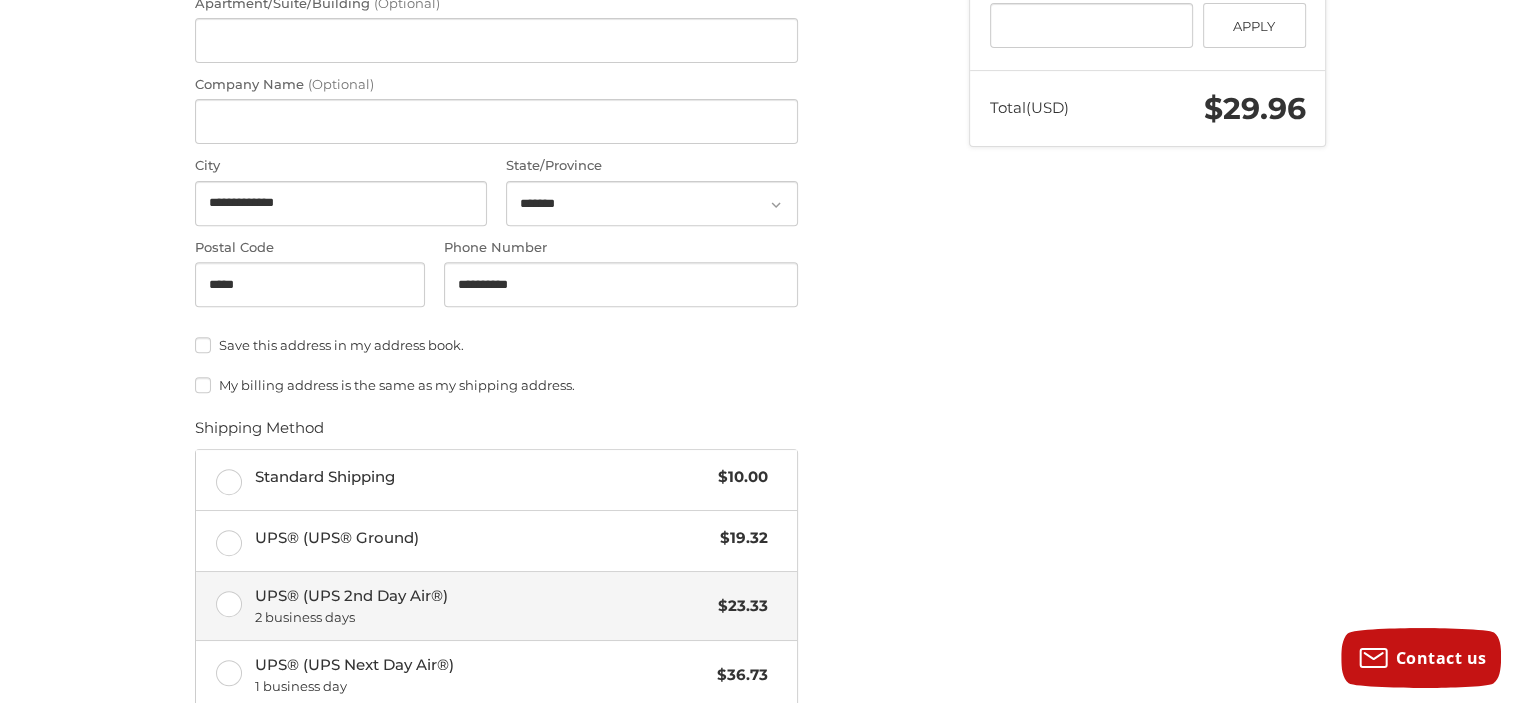 scroll, scrollTop: 860, scrollLeft: 0, axis: vertical 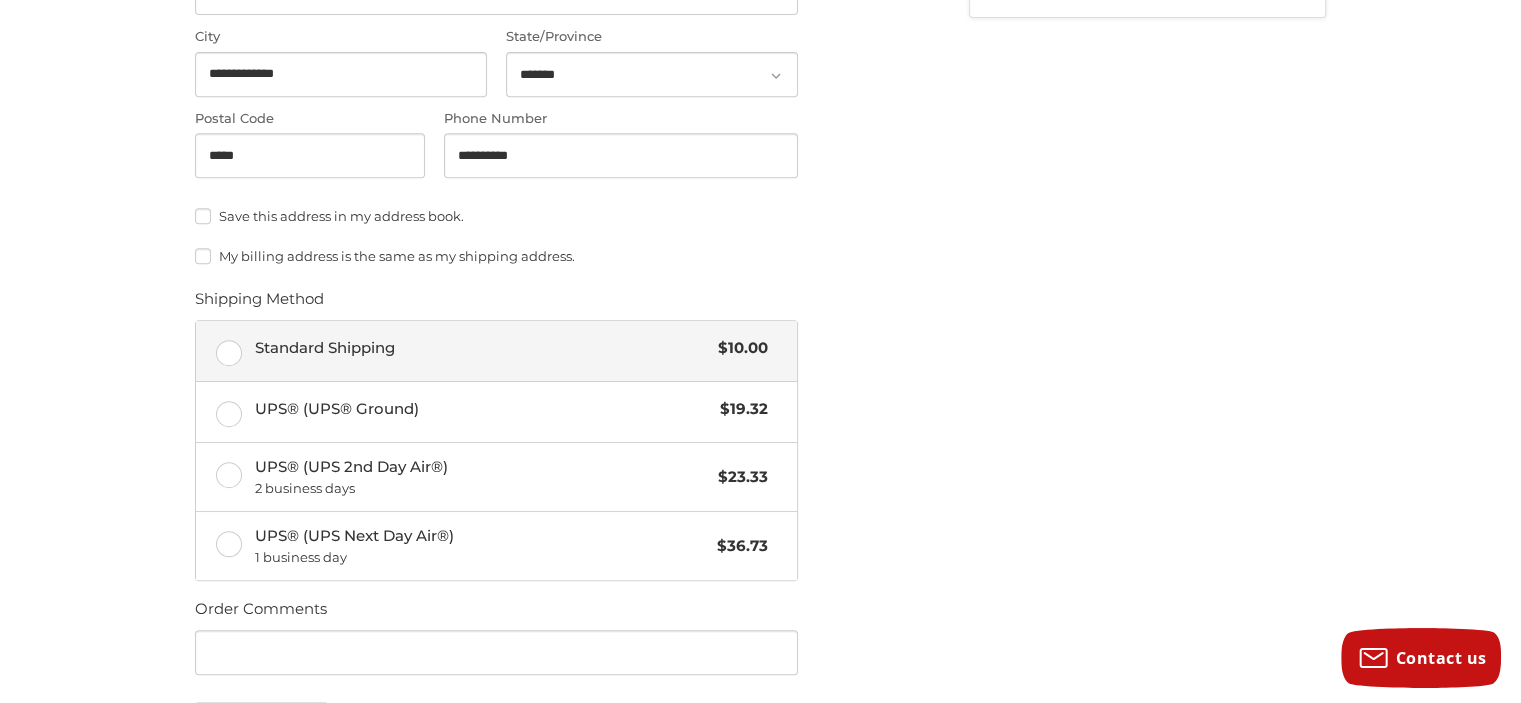 click on "Standard Shipping $10.00" at bounding box center (496, 351) 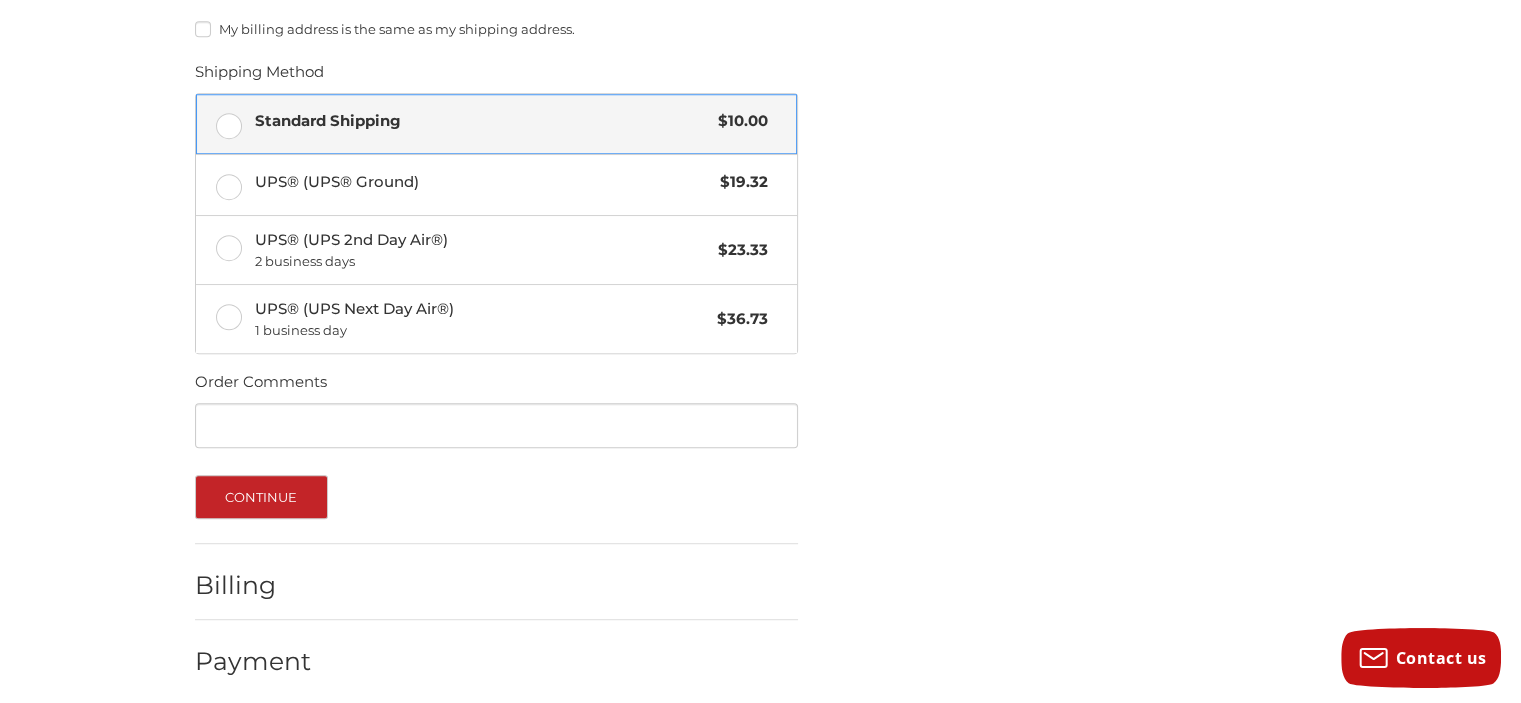scroll, scrollTop: 1096, scrollLeft: 0, axis: vertical 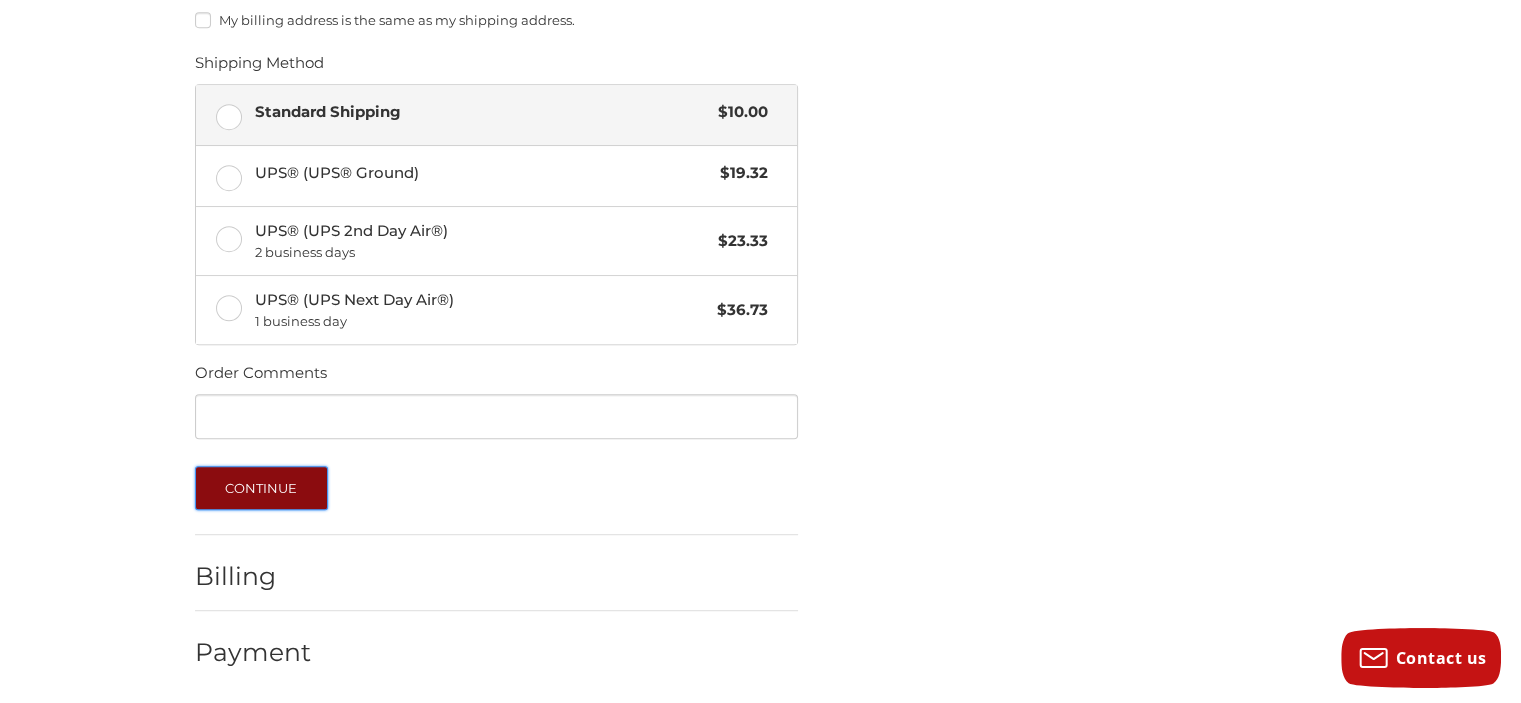 click on "Continue" at bounding box center [261, 488] 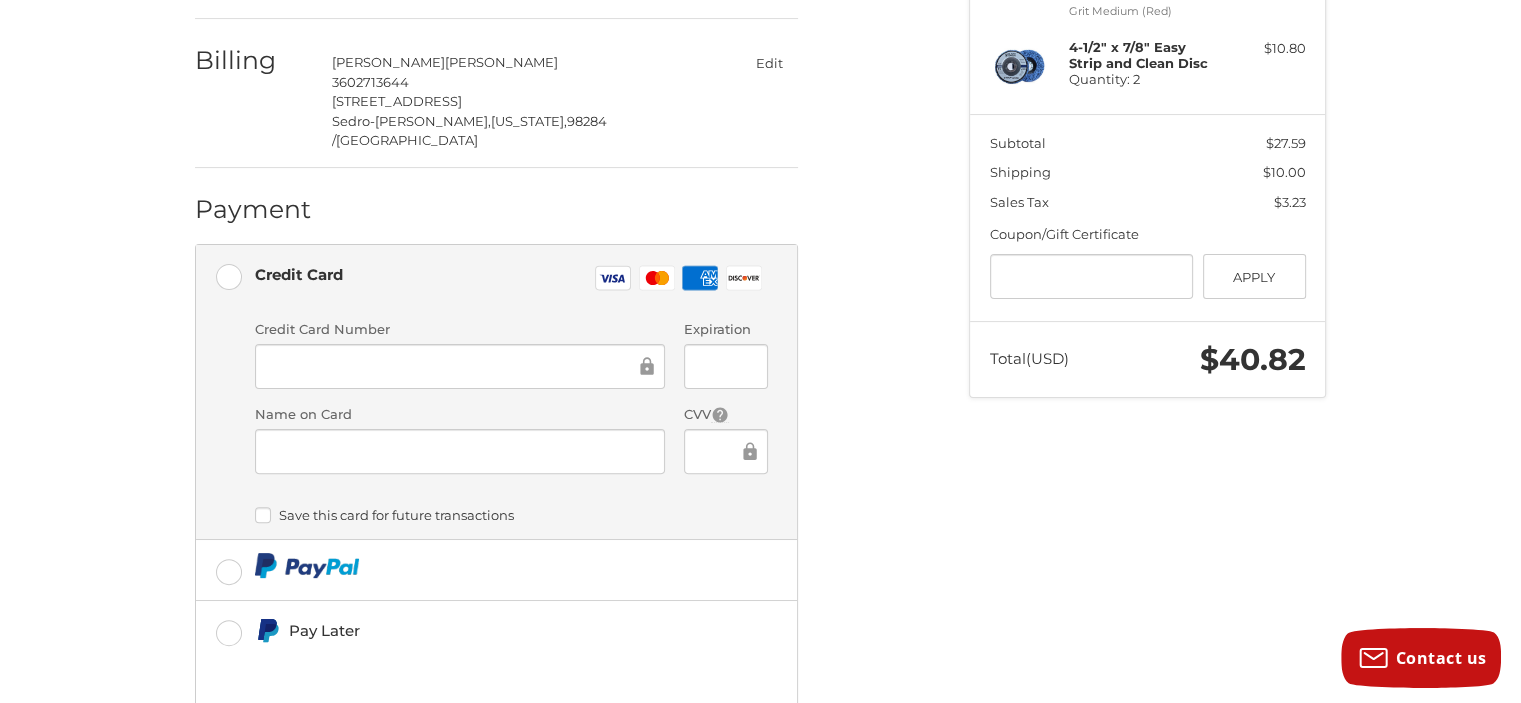 scroll, scrollTop: 512, scrollLeft: 0, axis: vertical 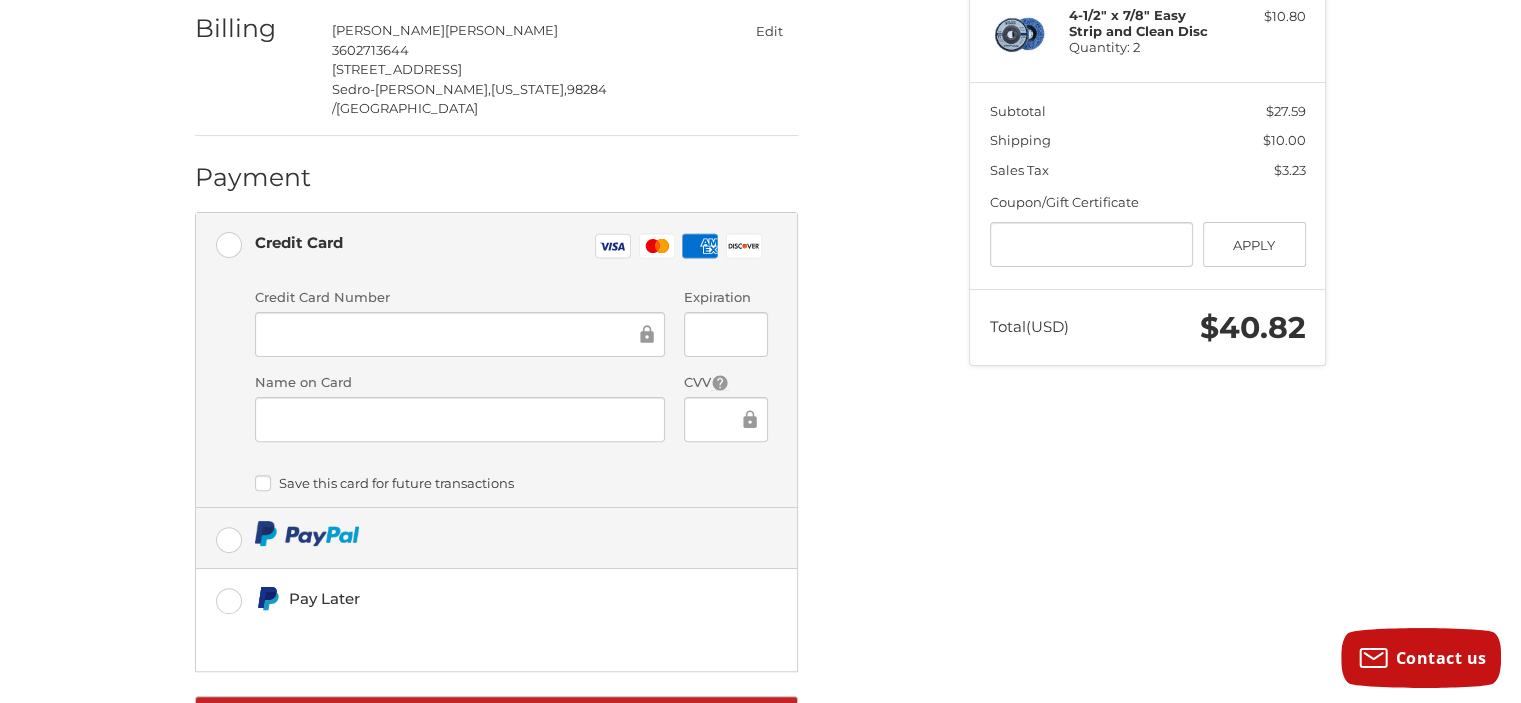 click at bounding box center (496, 538) 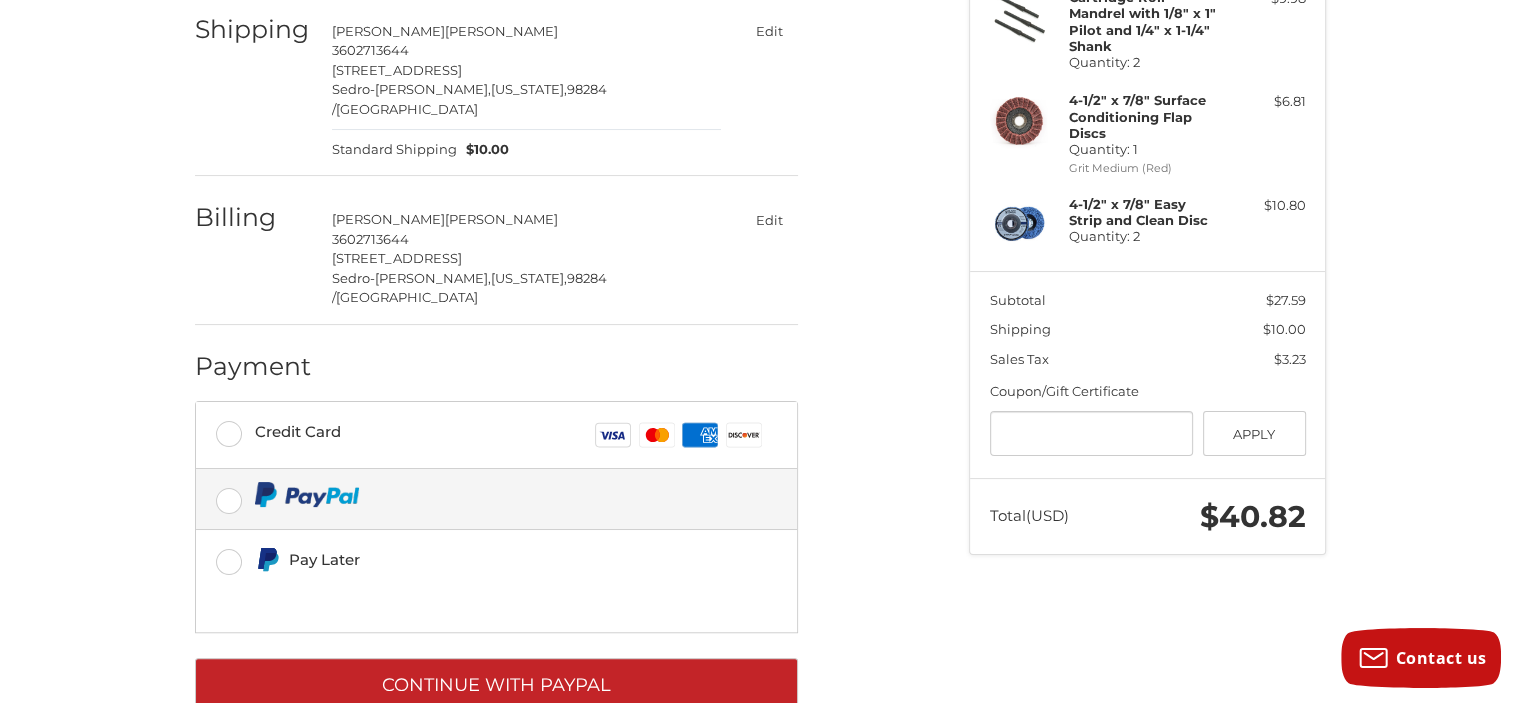 scroll, scrollTop: 336, scrollLeft: 0, axis: vertical 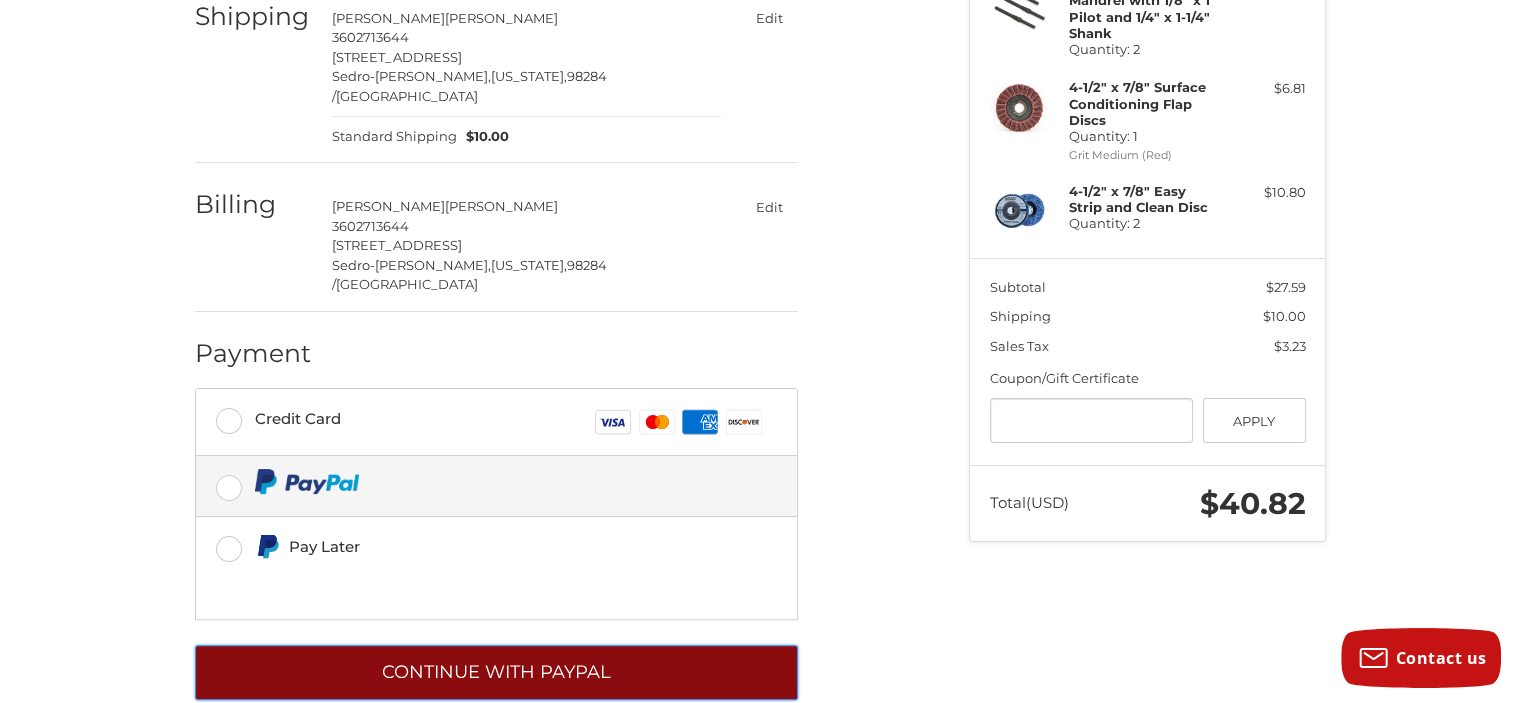 click on "Continue with PayPal" at bounding box center (496, 672) 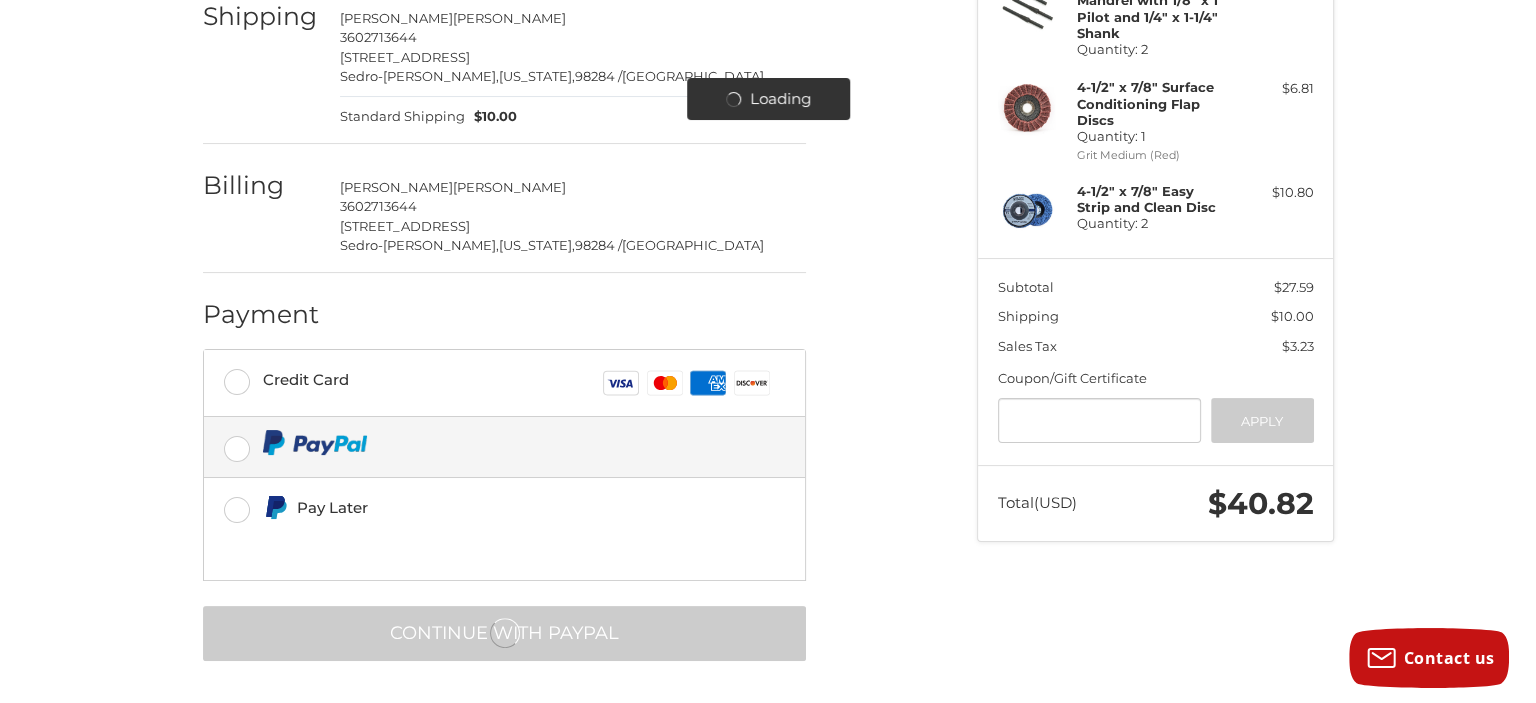 scroll, scrollTop: 0, scrollLeft: 0, axis: both 